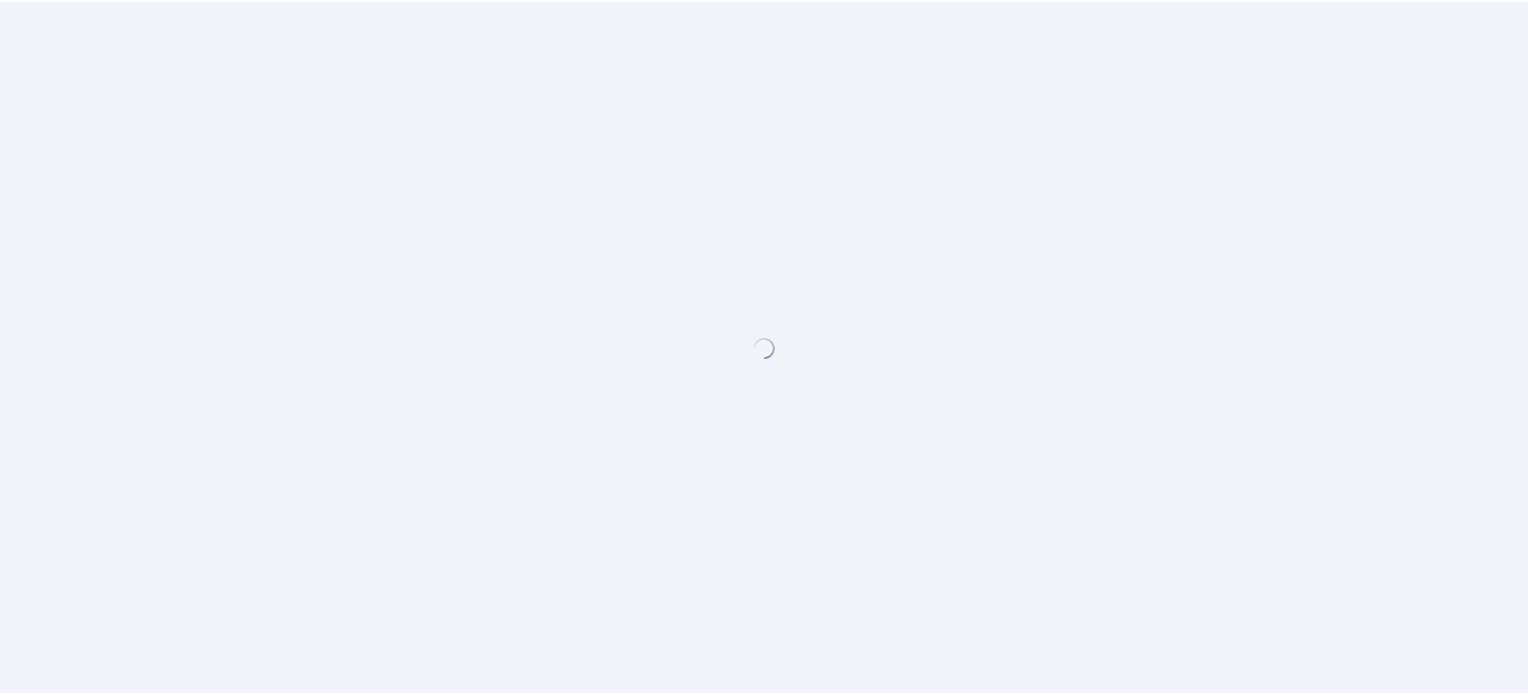 scroll, scrollTop: 0, scrollLeft: 0, axis: both 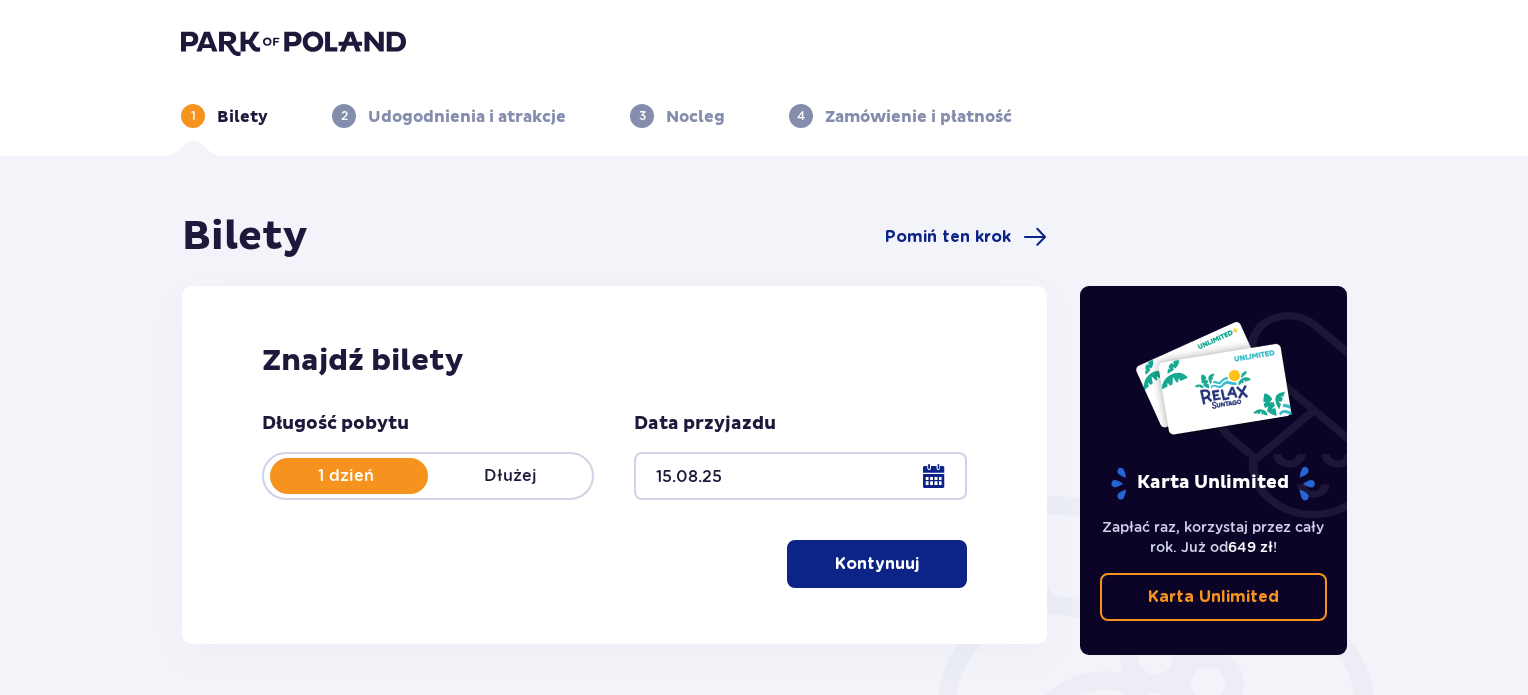click on "Kontynuuj" at bounding box center (877, 564) 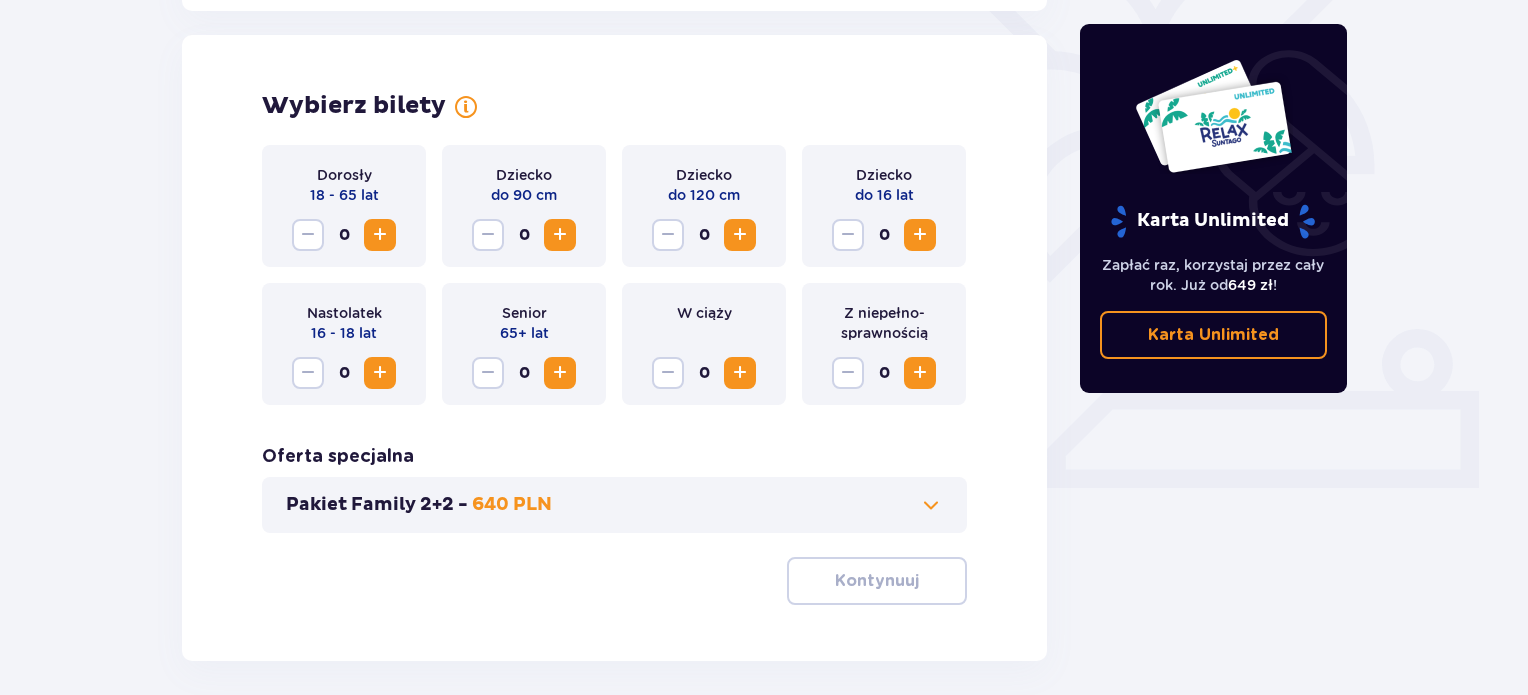 scroll, scrollTop: 556, scrollLeft: 0, axis: vertical 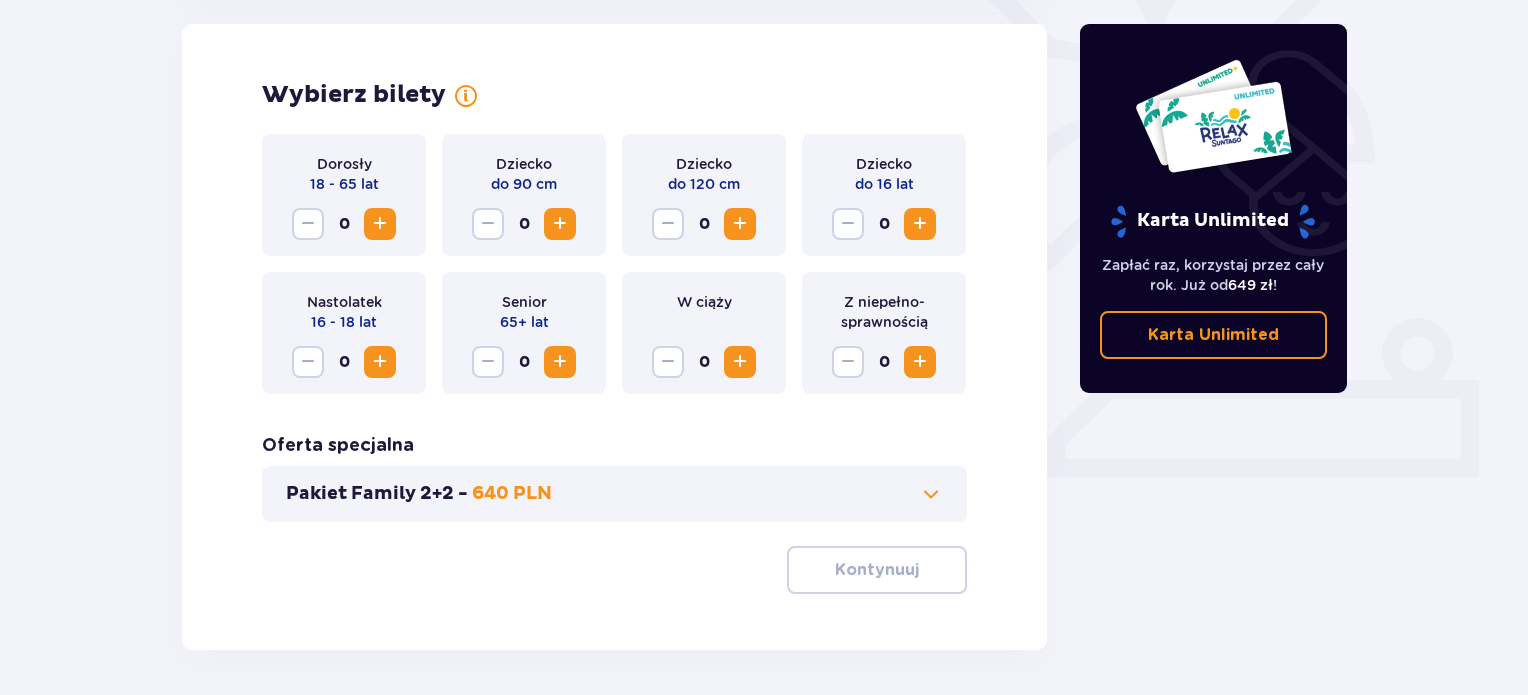 click at bounding box center (380, 224) 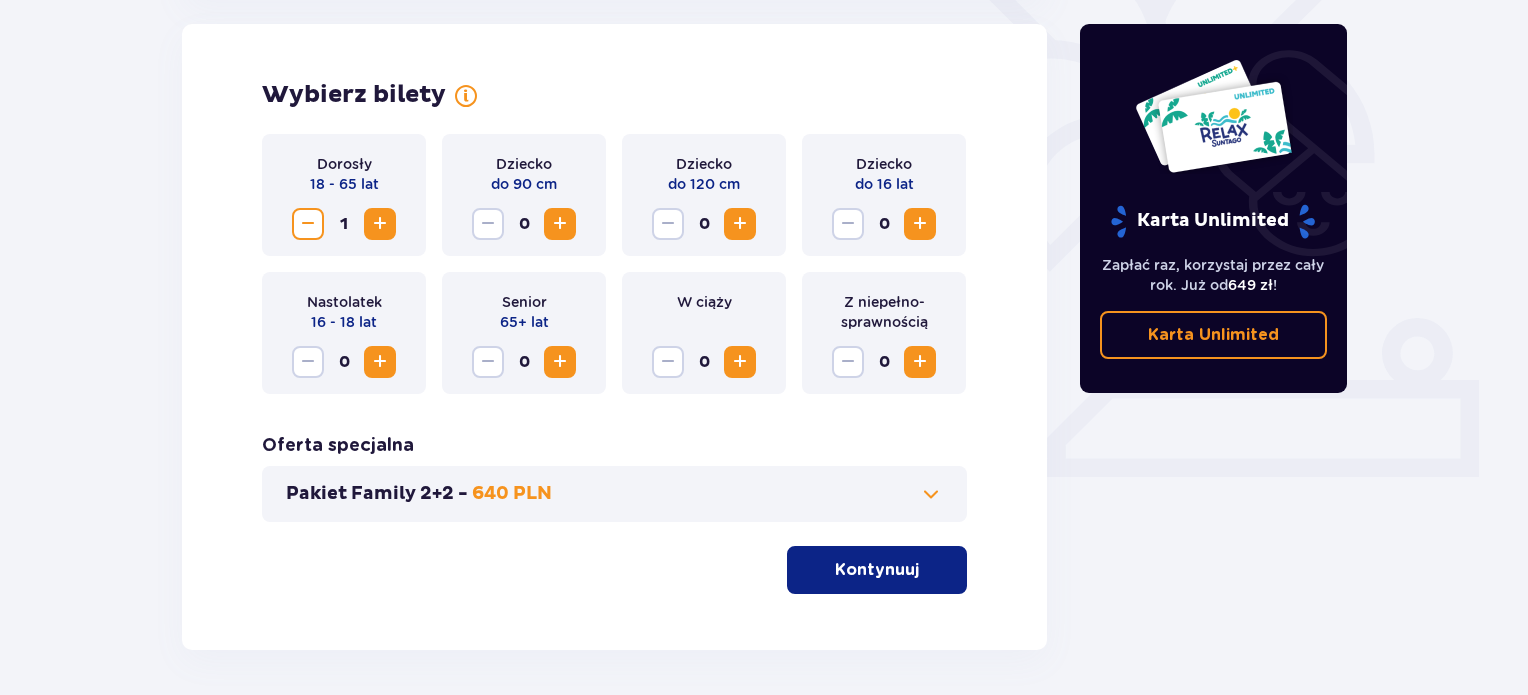 click at bounding box center (380, 224) 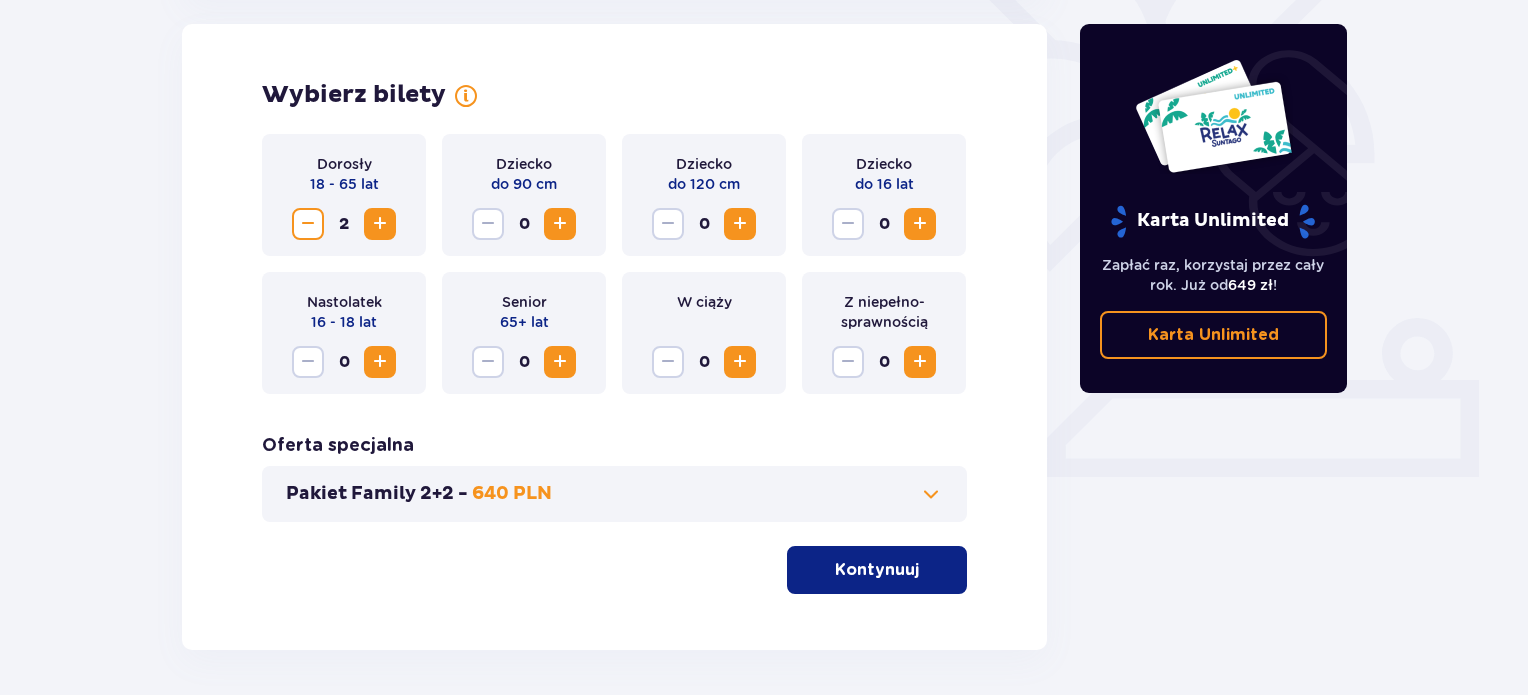 click at bounding box center (740, 224) 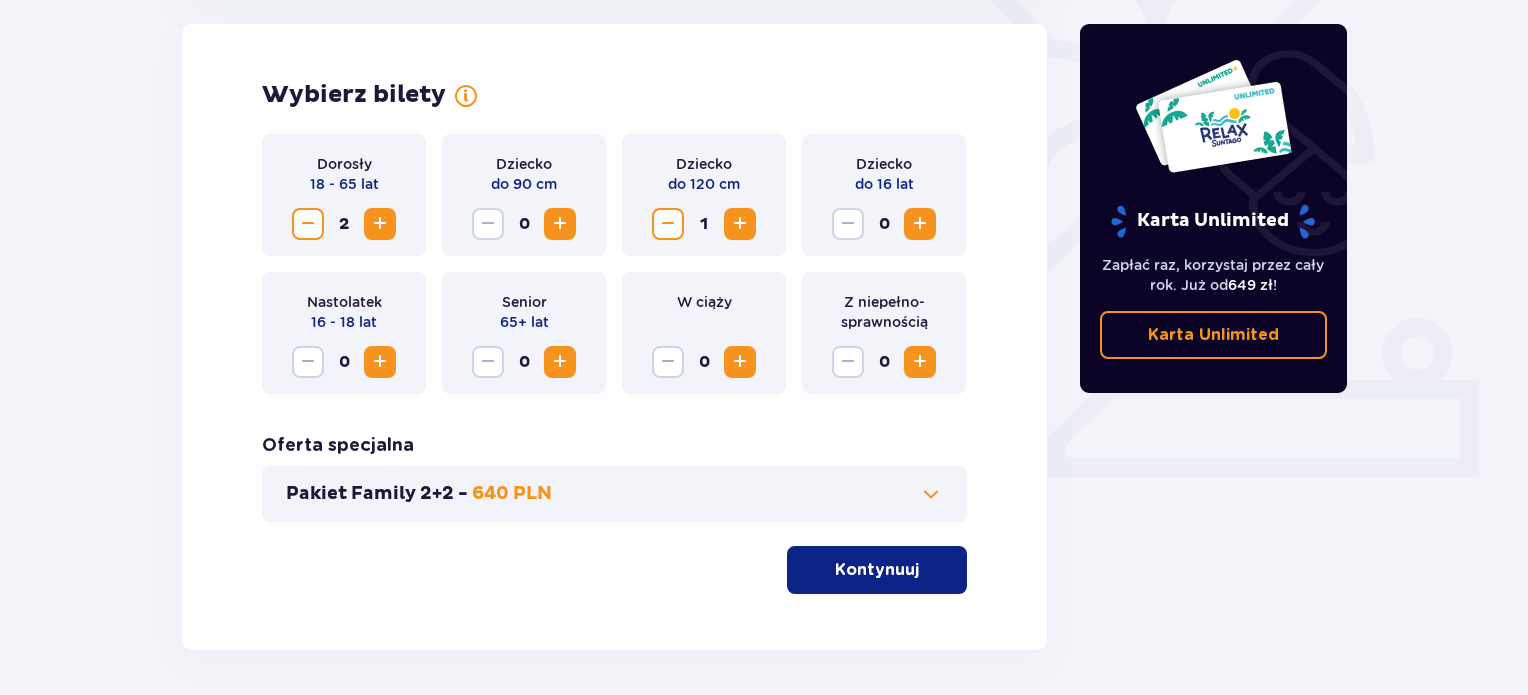 click on "Kontynuuj" at bounding box center [877, 570] 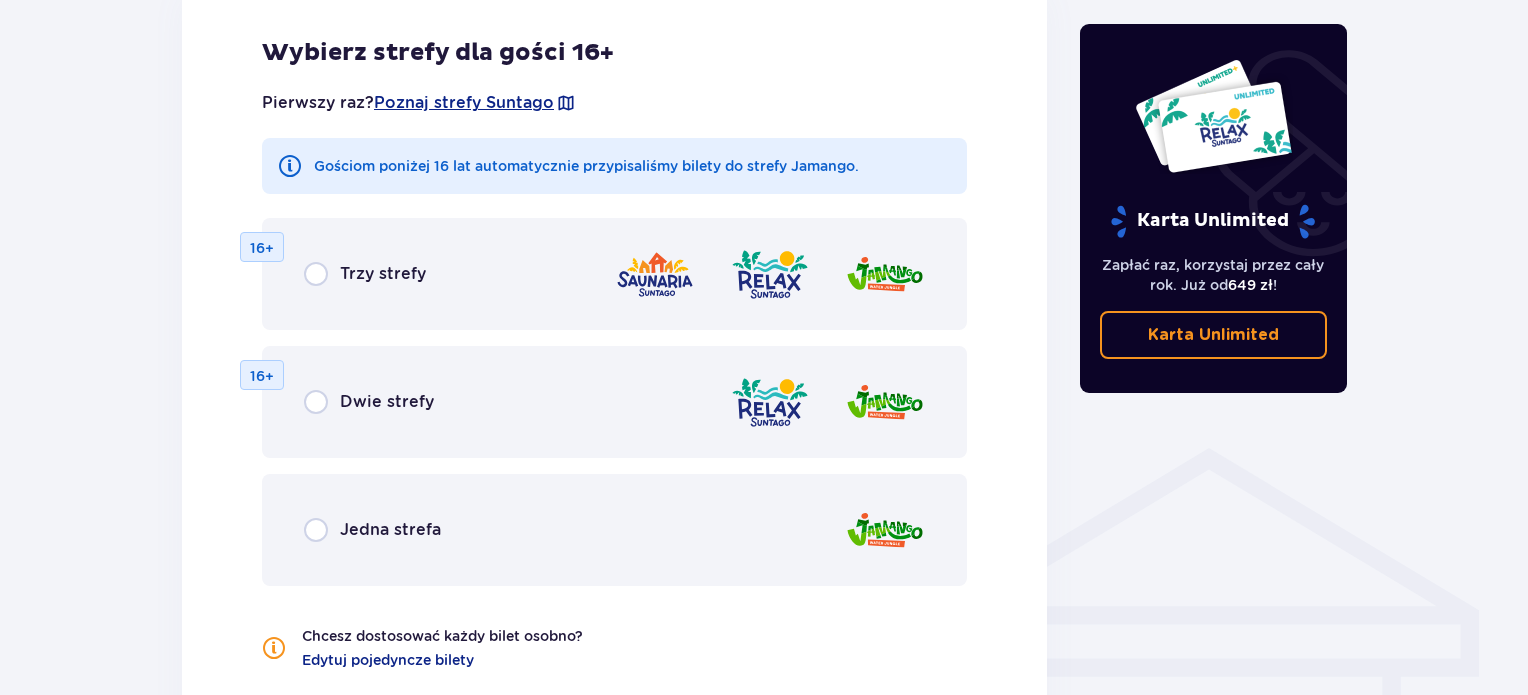 scroll, scrollTop: 1210, scrollLeft: 0, axis: vertical 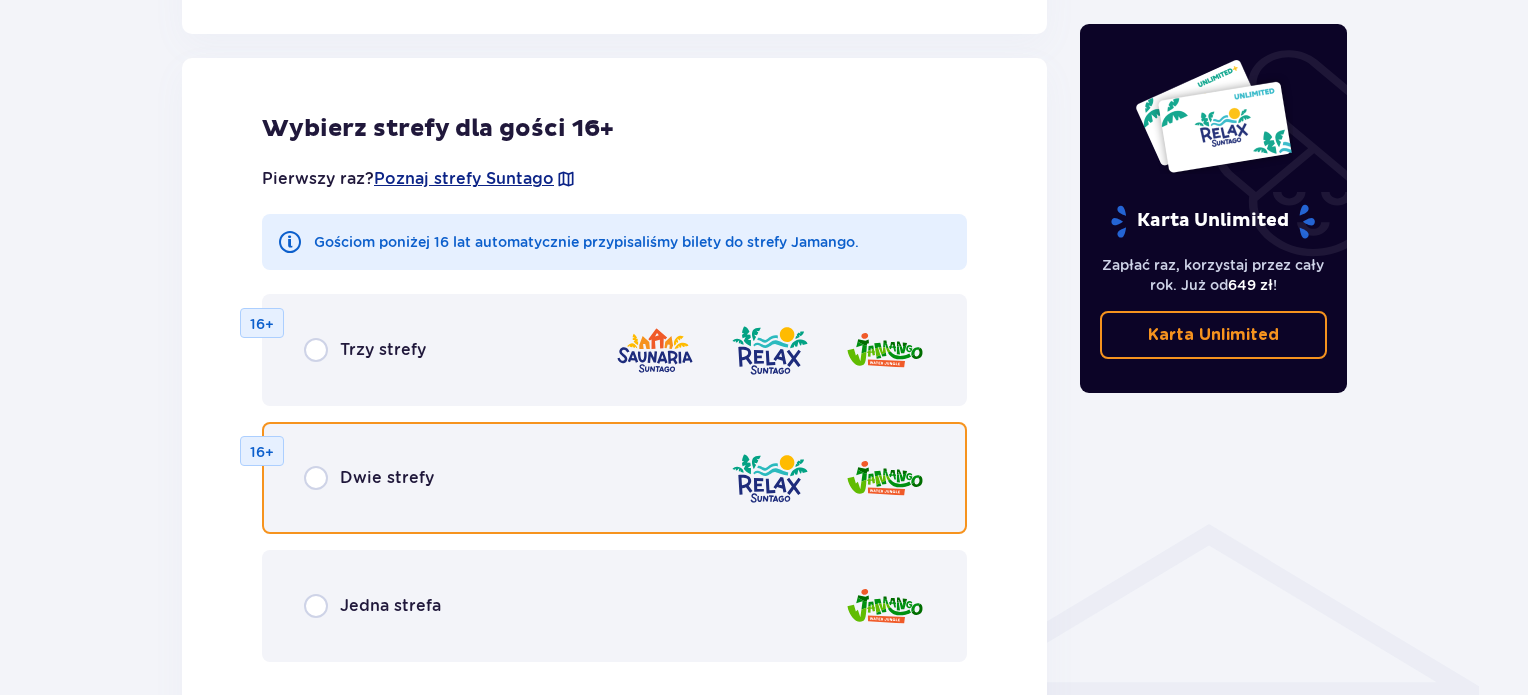 click at bounding box center [316, 478] 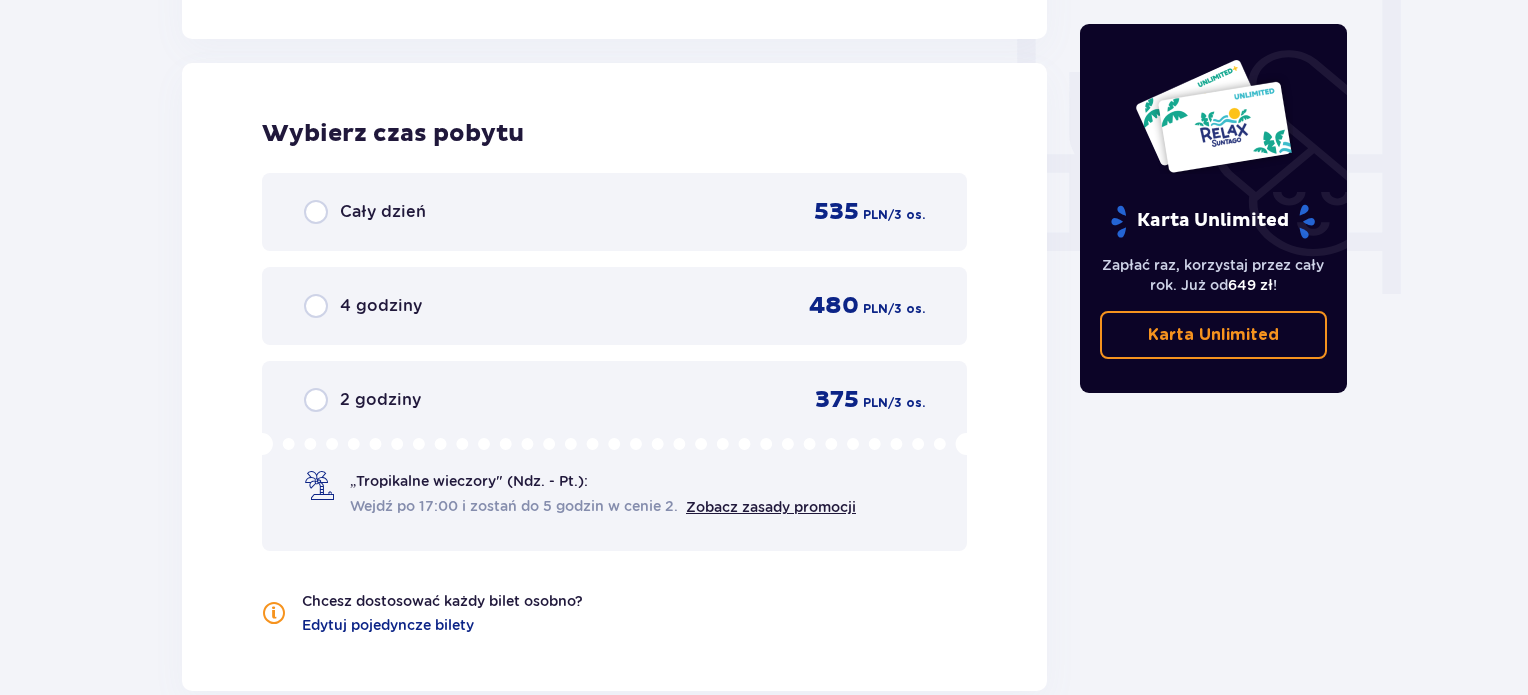 scroll, scrollTop: 1878, scrollLeft: 0, axis: vertical 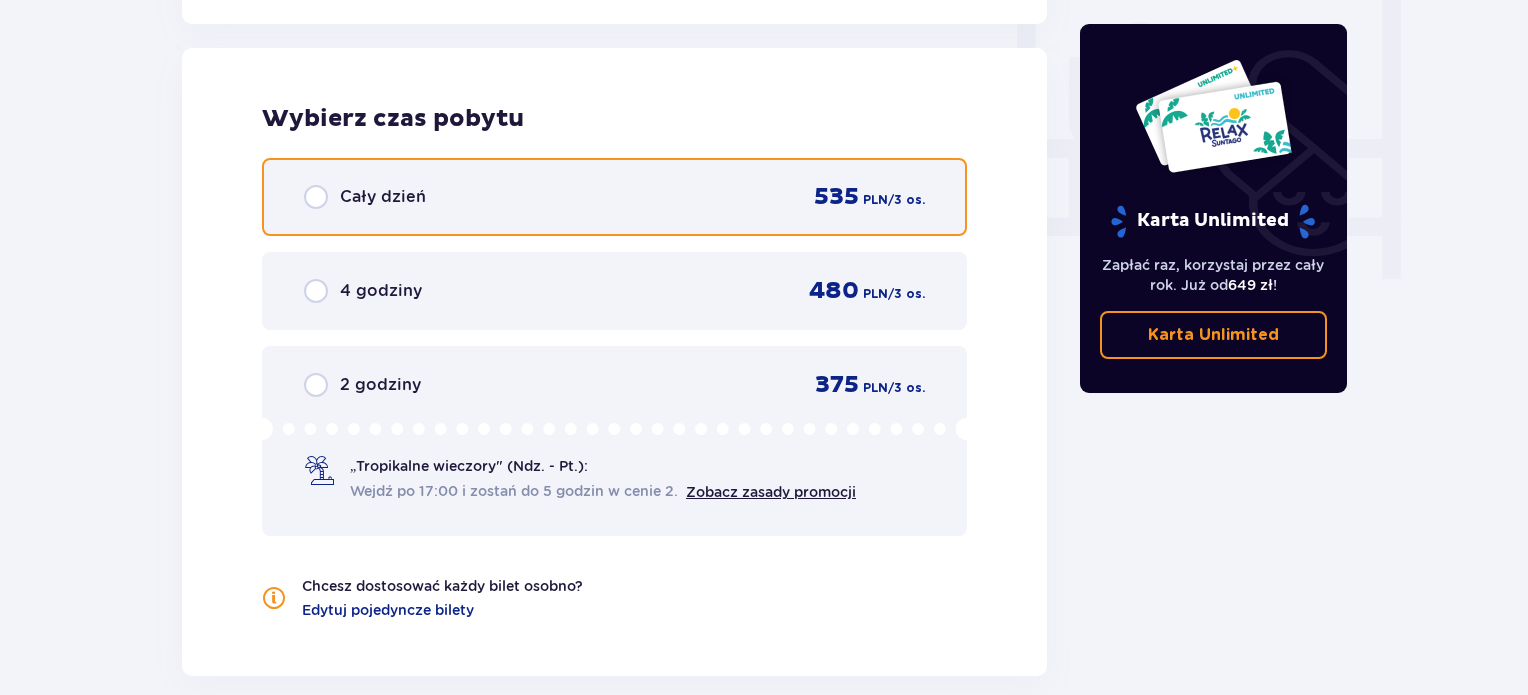 click at bounding box center [316, 197] 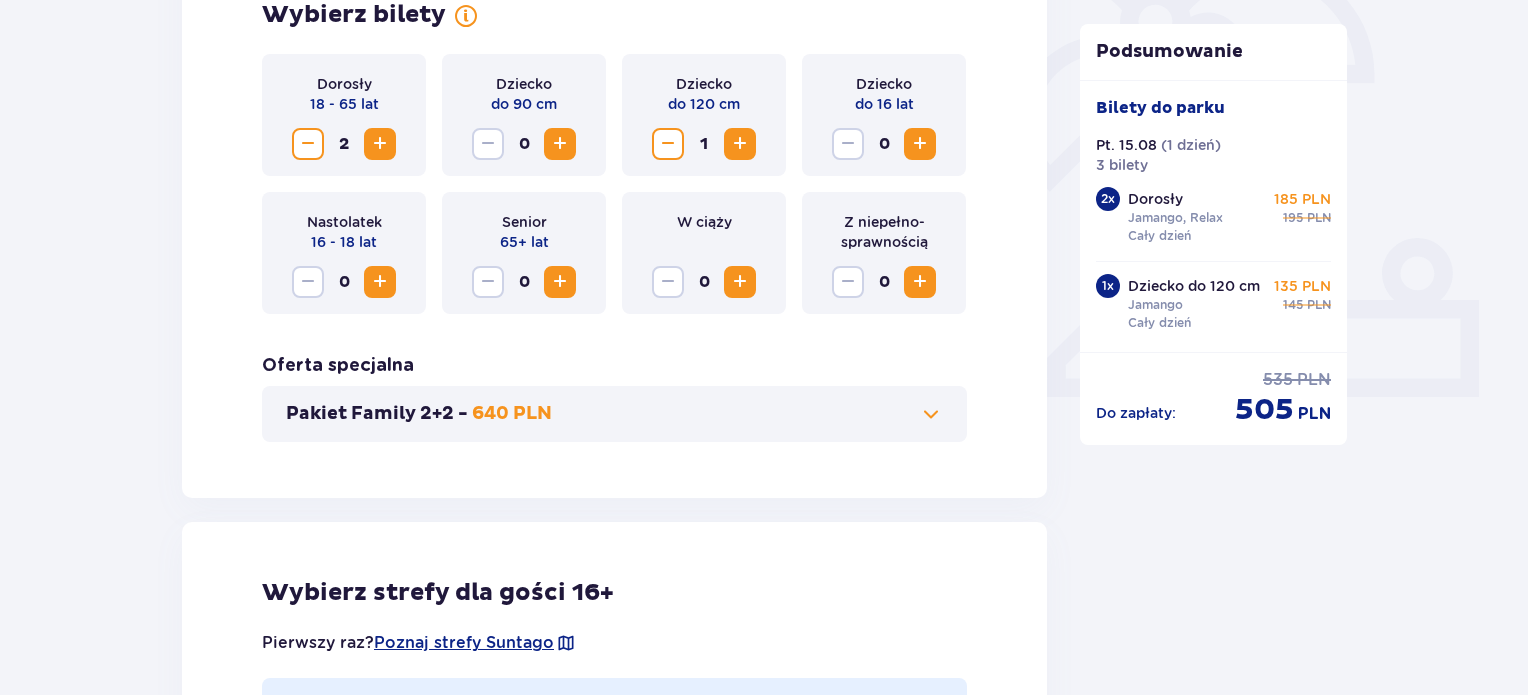 scroll, scrollTop: 560, scrollLeft: 0, axis: vertical 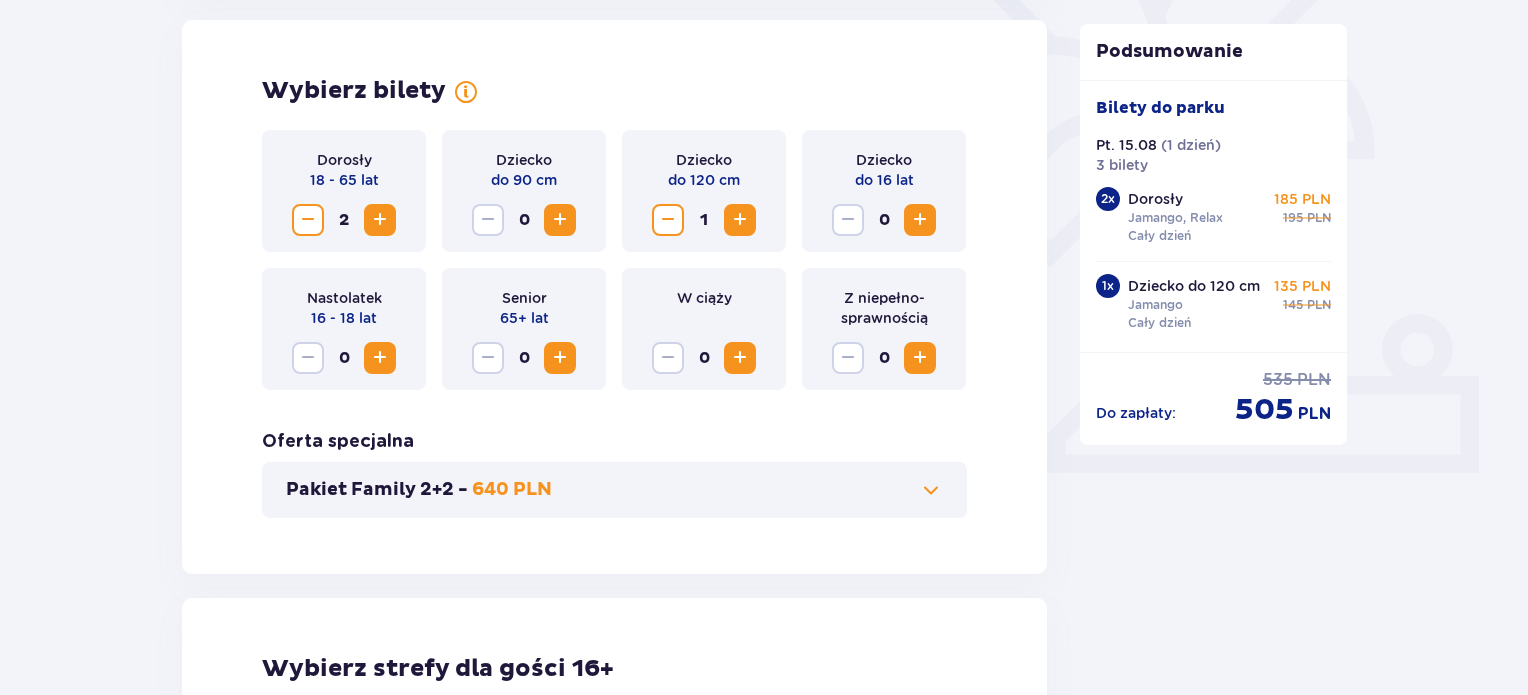 click at bounding box center [668, 220] 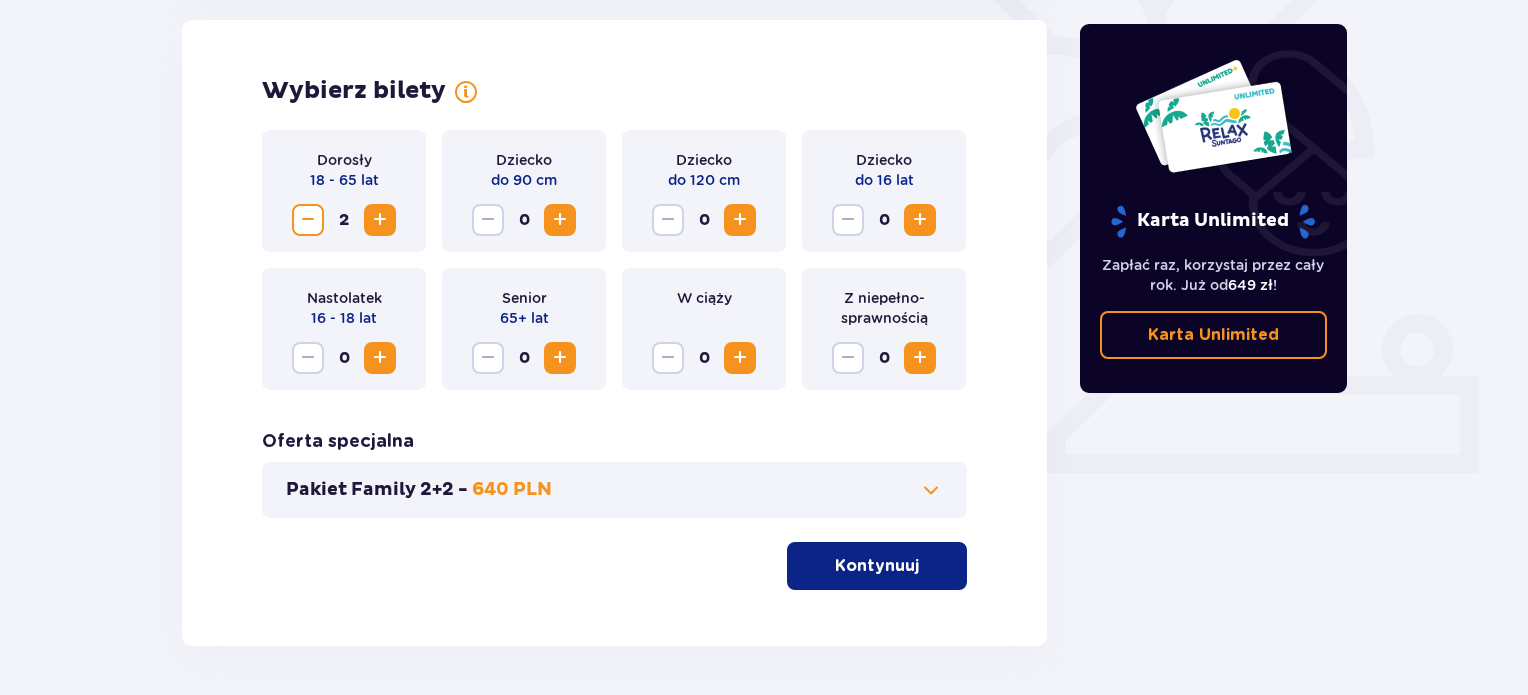 click at bounding box center (920, 220) 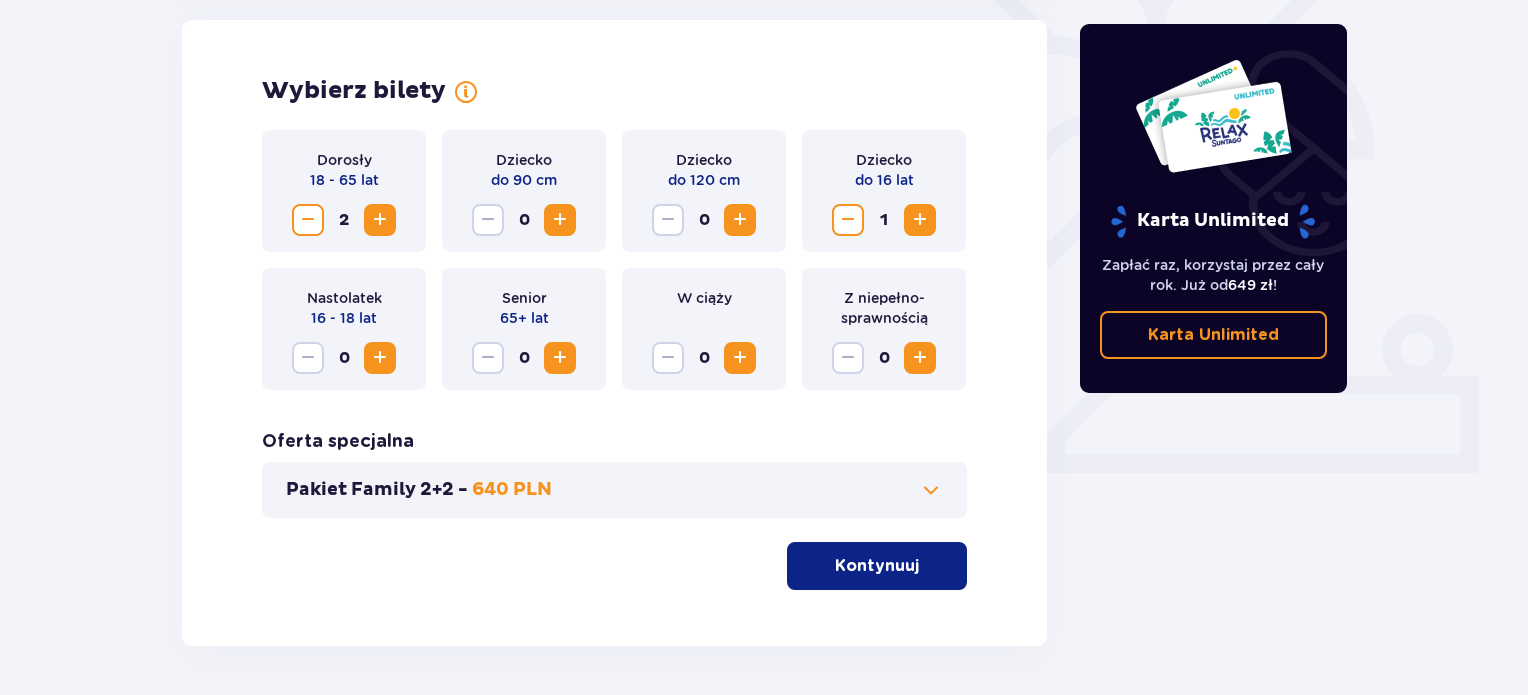 click on "Kontynuuj" at bounding box center (877, 566) 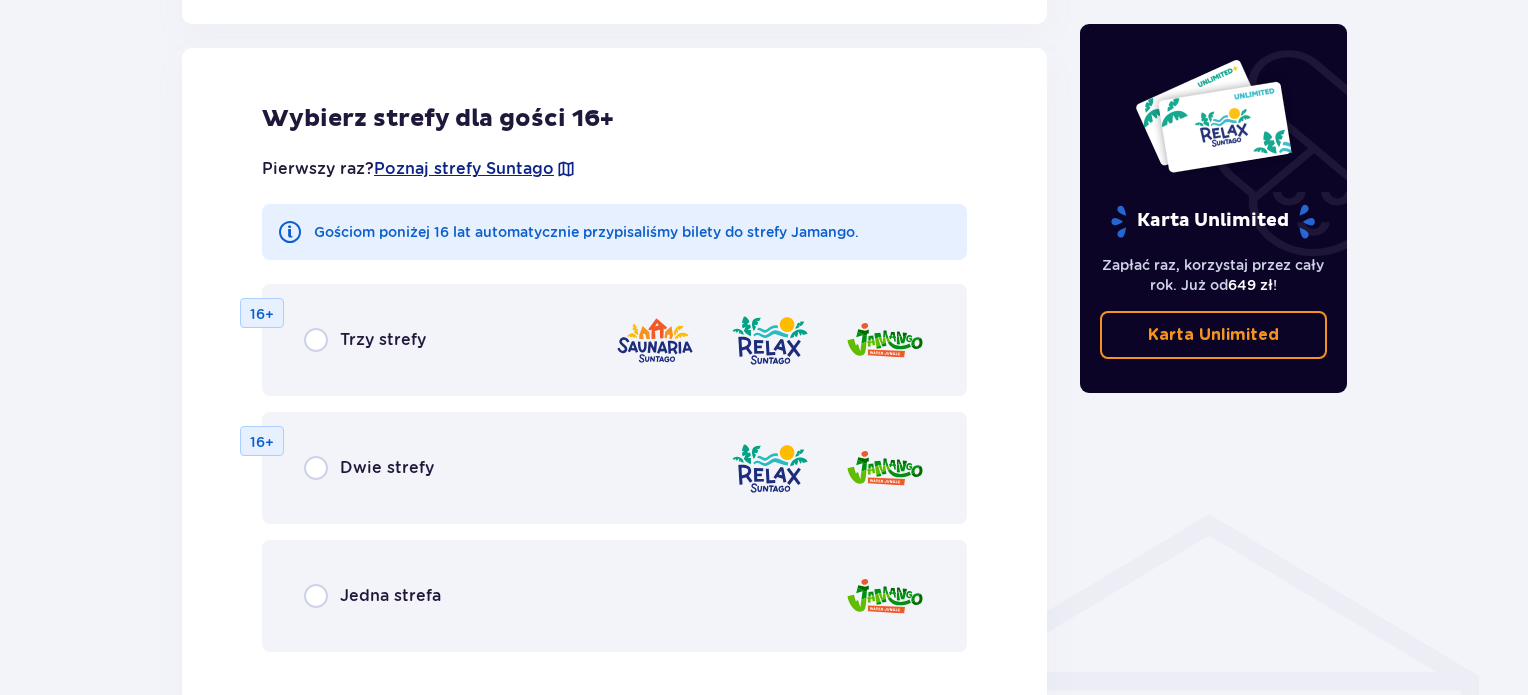 scroll, scrollTop: 1210, scrollLeft: 0, axis: vertical 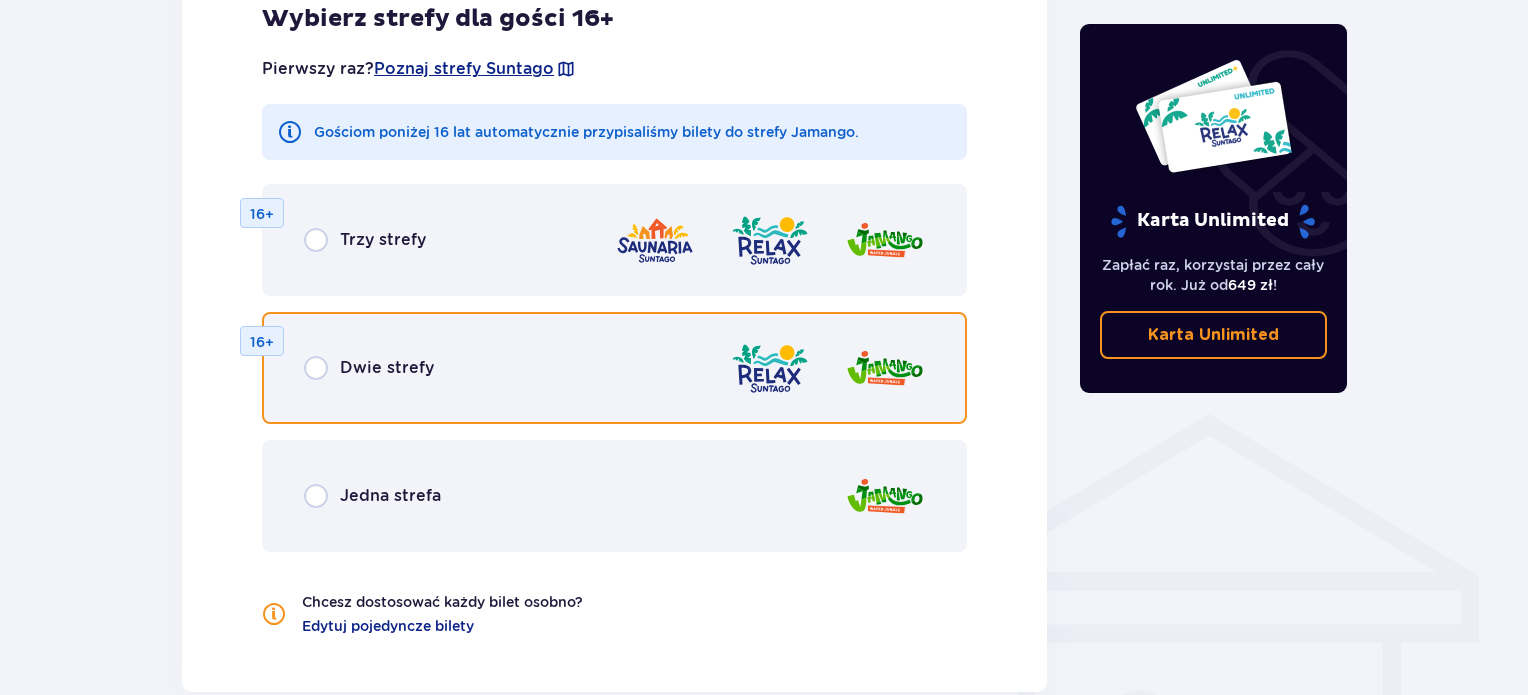 click at bounding box center (316, 368) 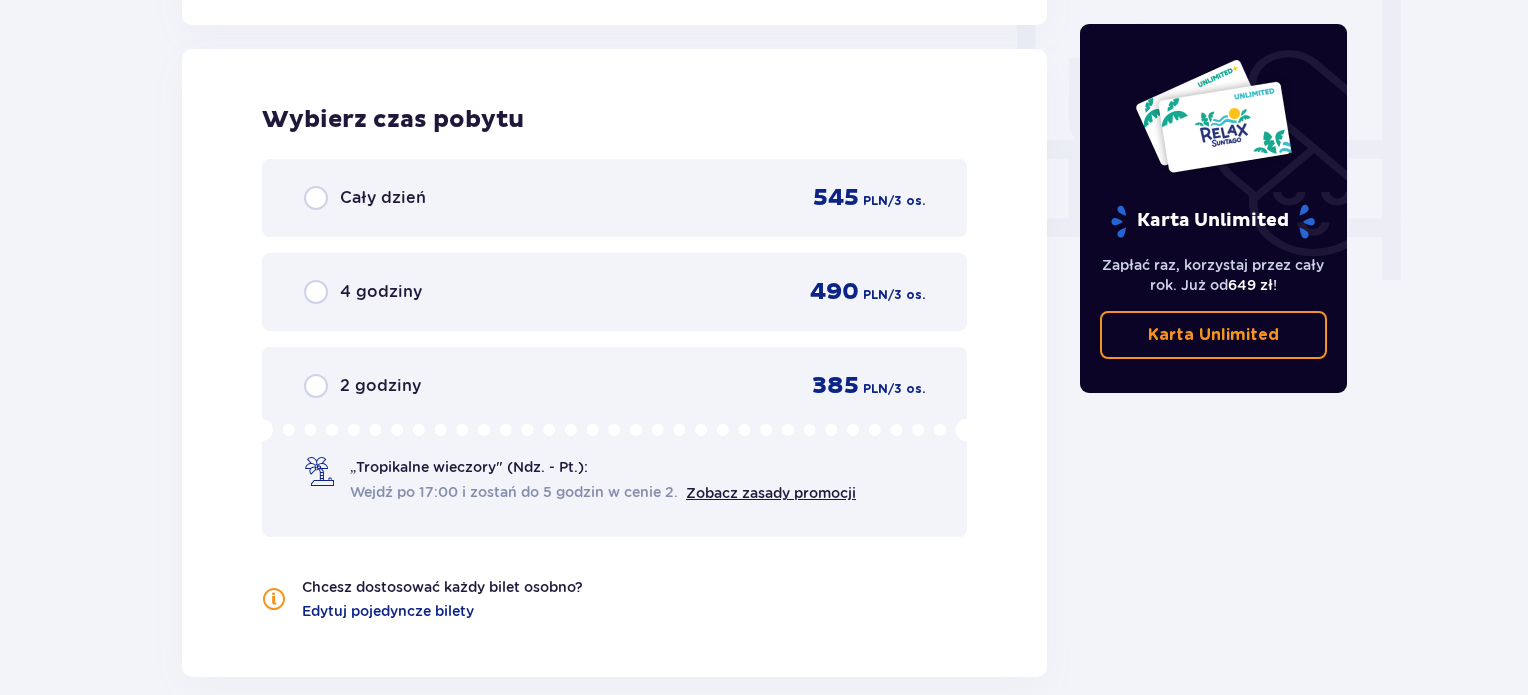 scroll, scrollTop: 1878, scrollLeft: 0, axis: vertical 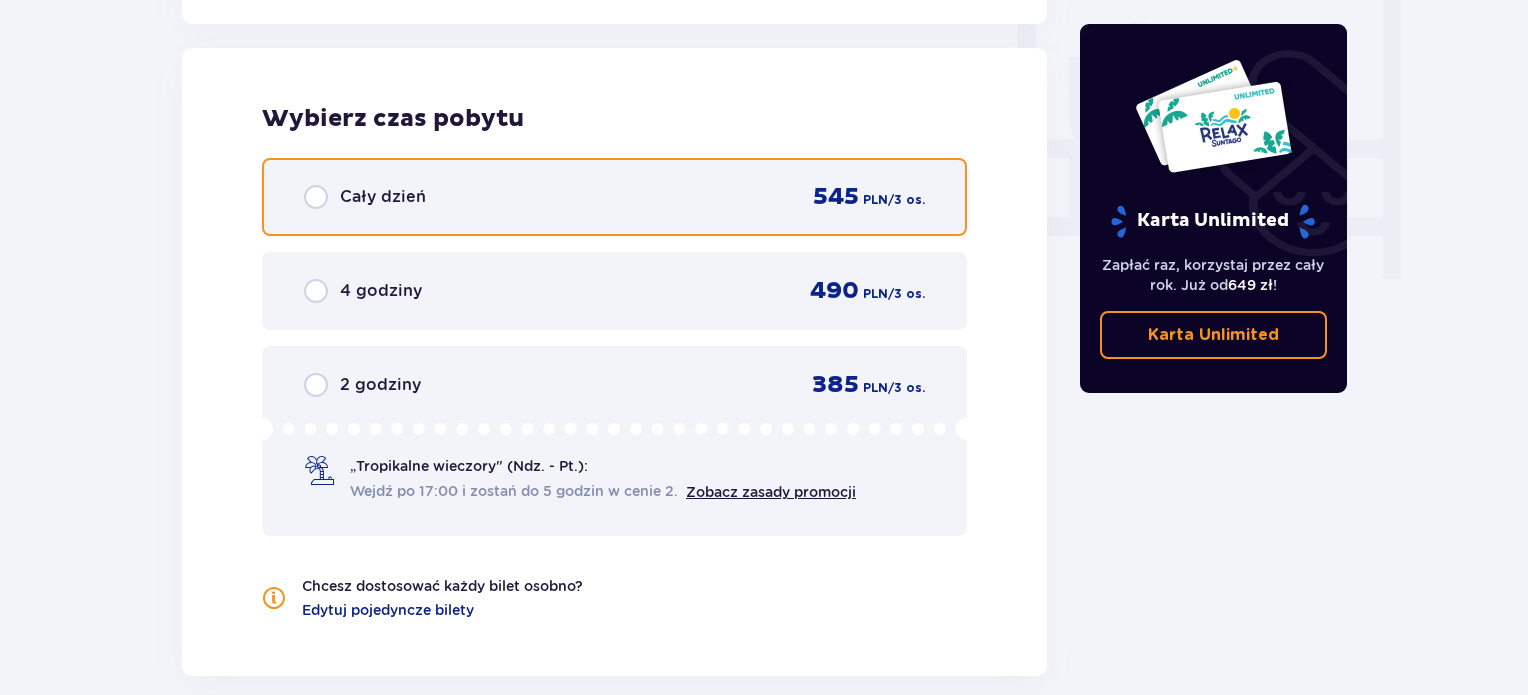 click at bounding box center (316, 197) 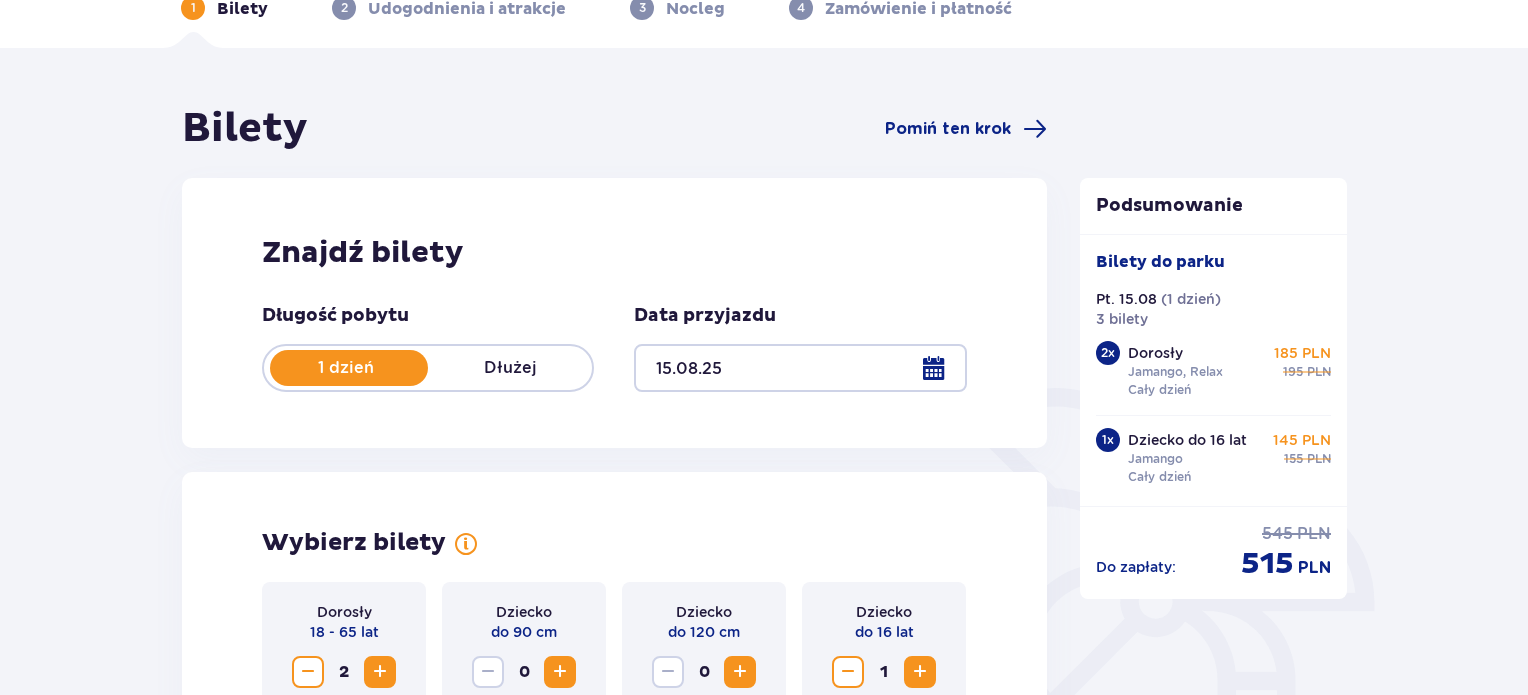 scroll, scrollTop: 0, scrollLeft: 0, axis: both 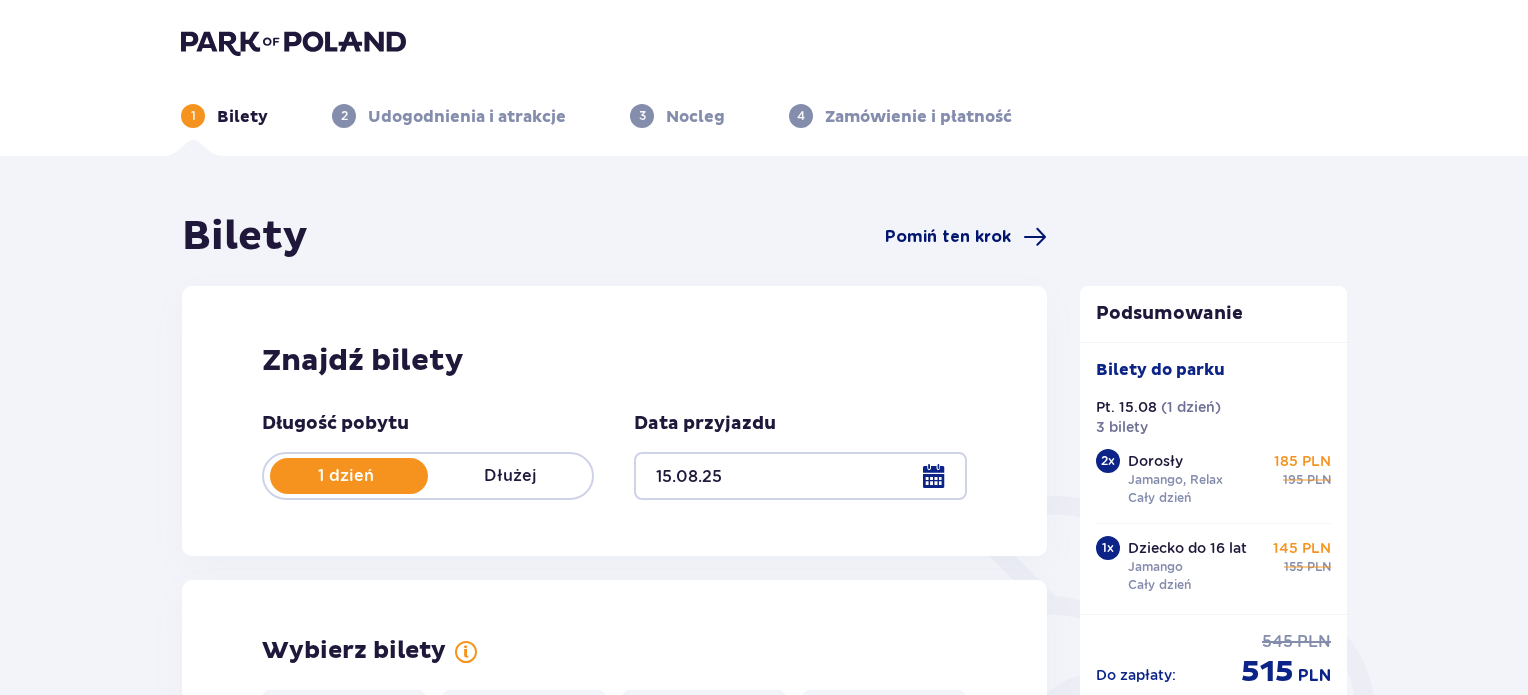 click on "Pomiń ten krok" at bounding box center (948, 237) 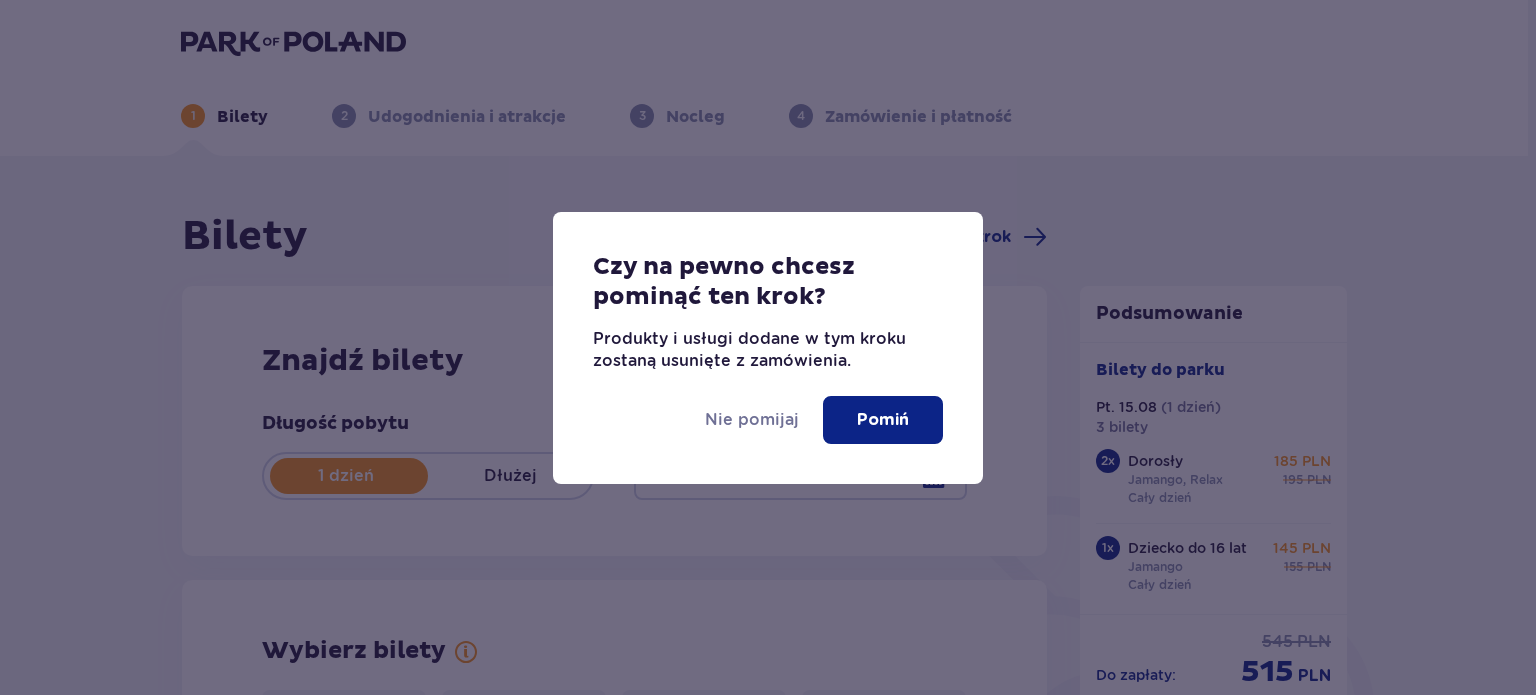 click on "Pomiń" at bounding box center [883, 420] 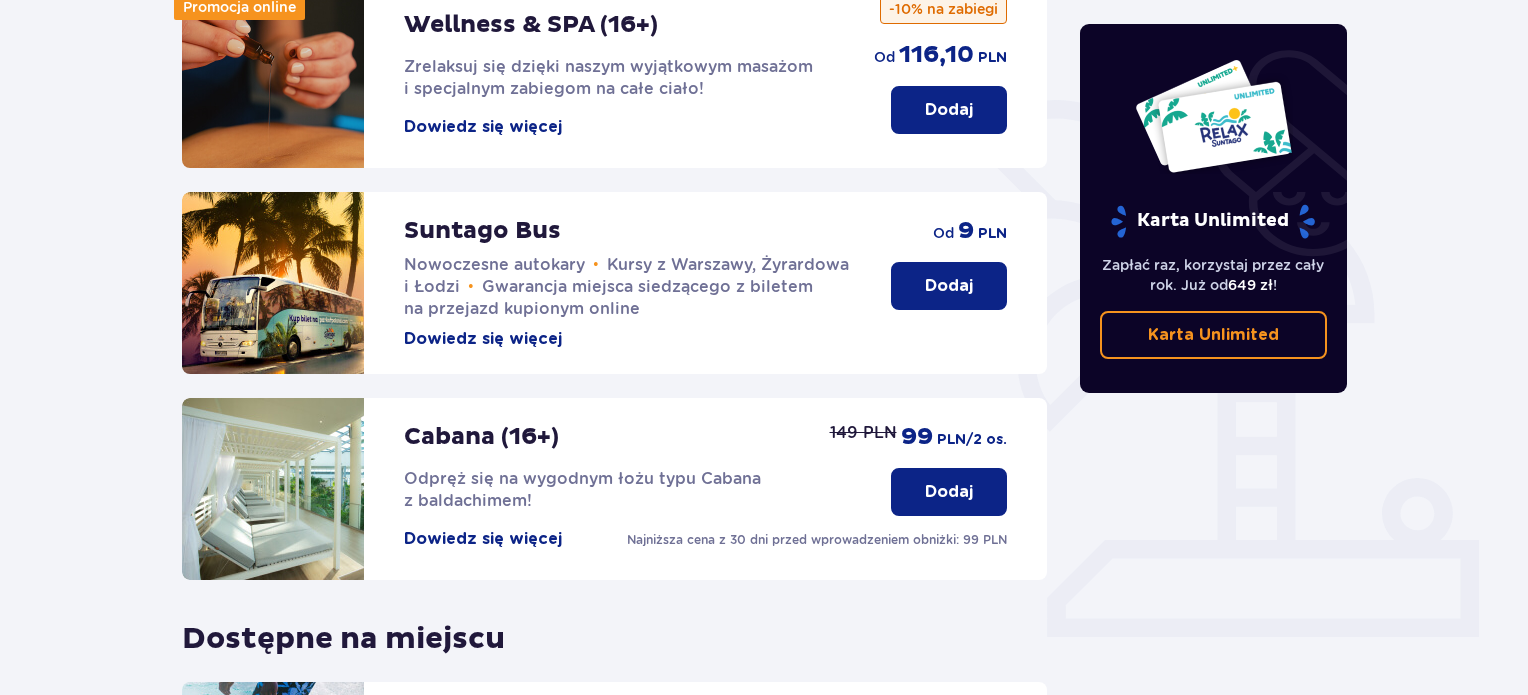 scroll, scrollTop: 0, scrollLeft: 0, axis: both 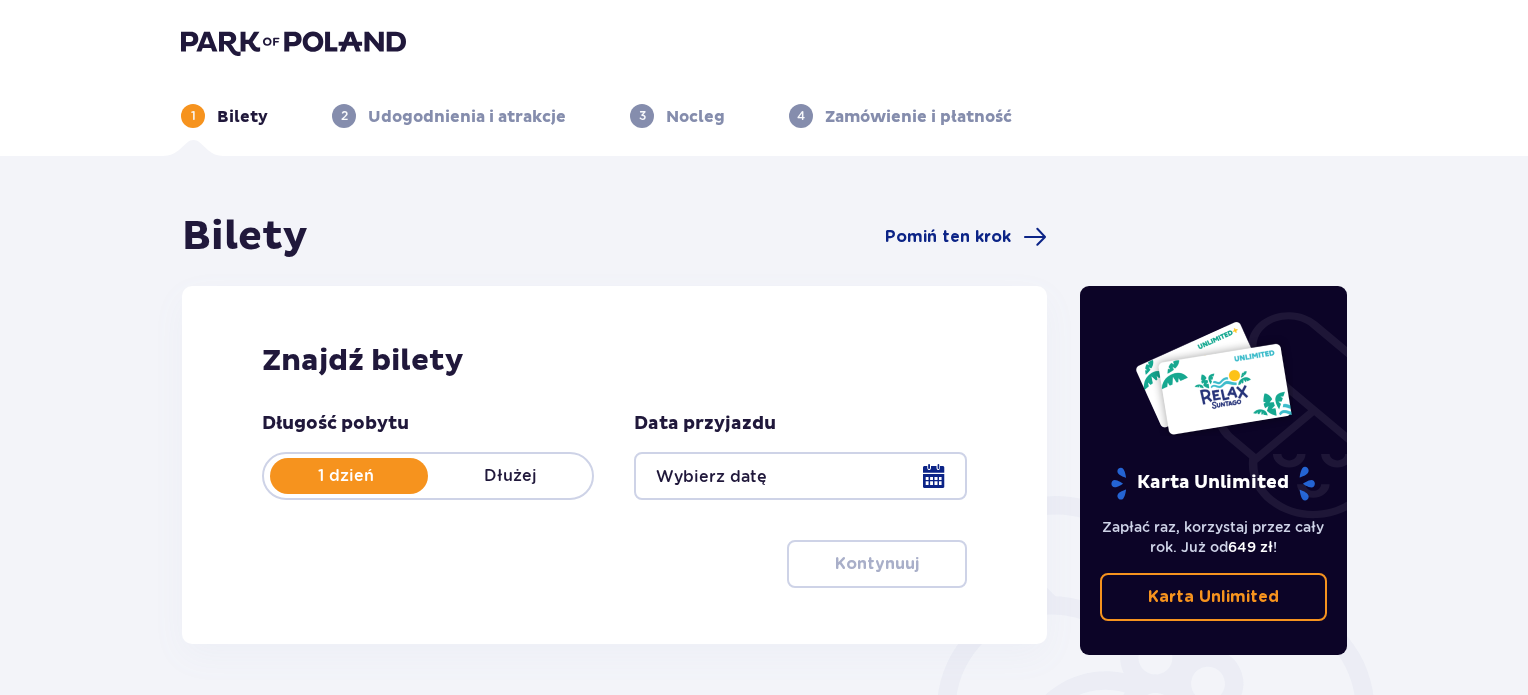 click at bounding box center (800, 476) 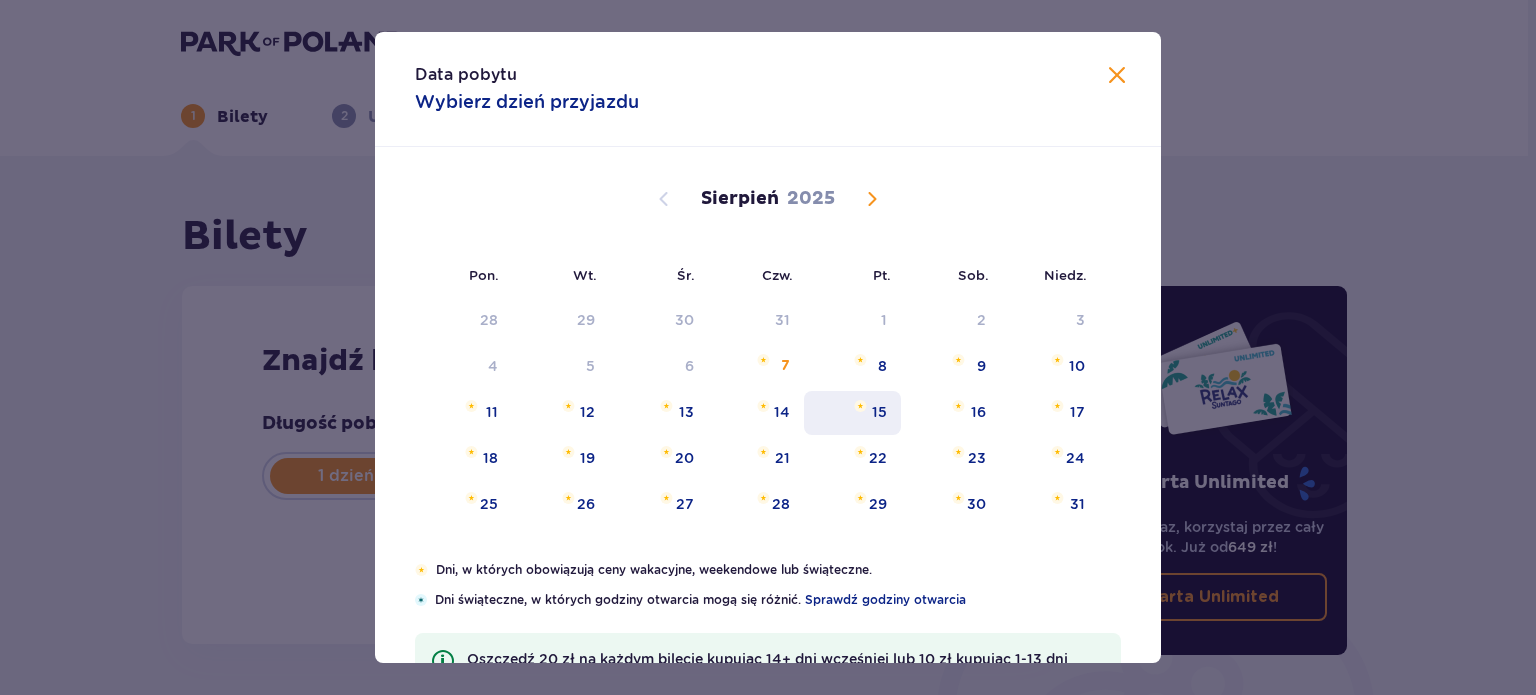 click at bounding box center [860, 406] 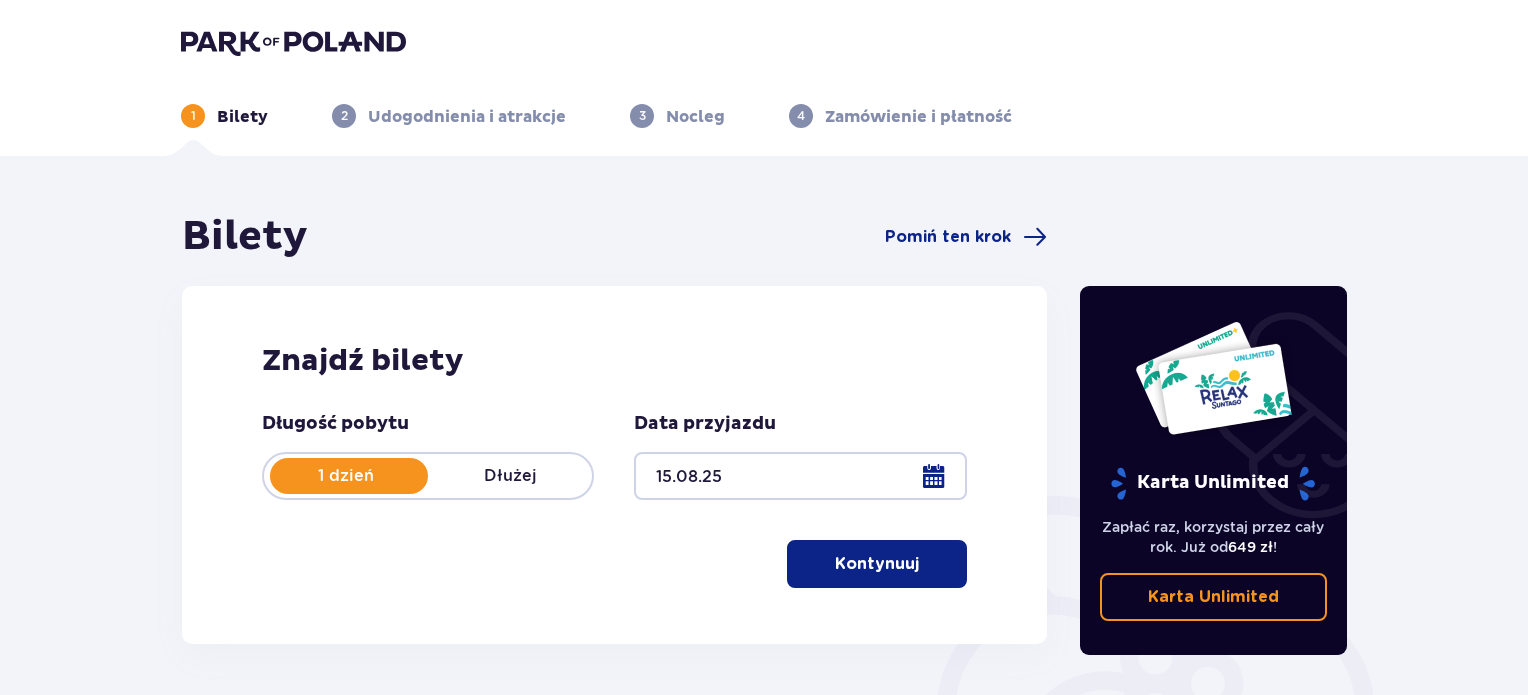 click at bounding box center [800, 476] 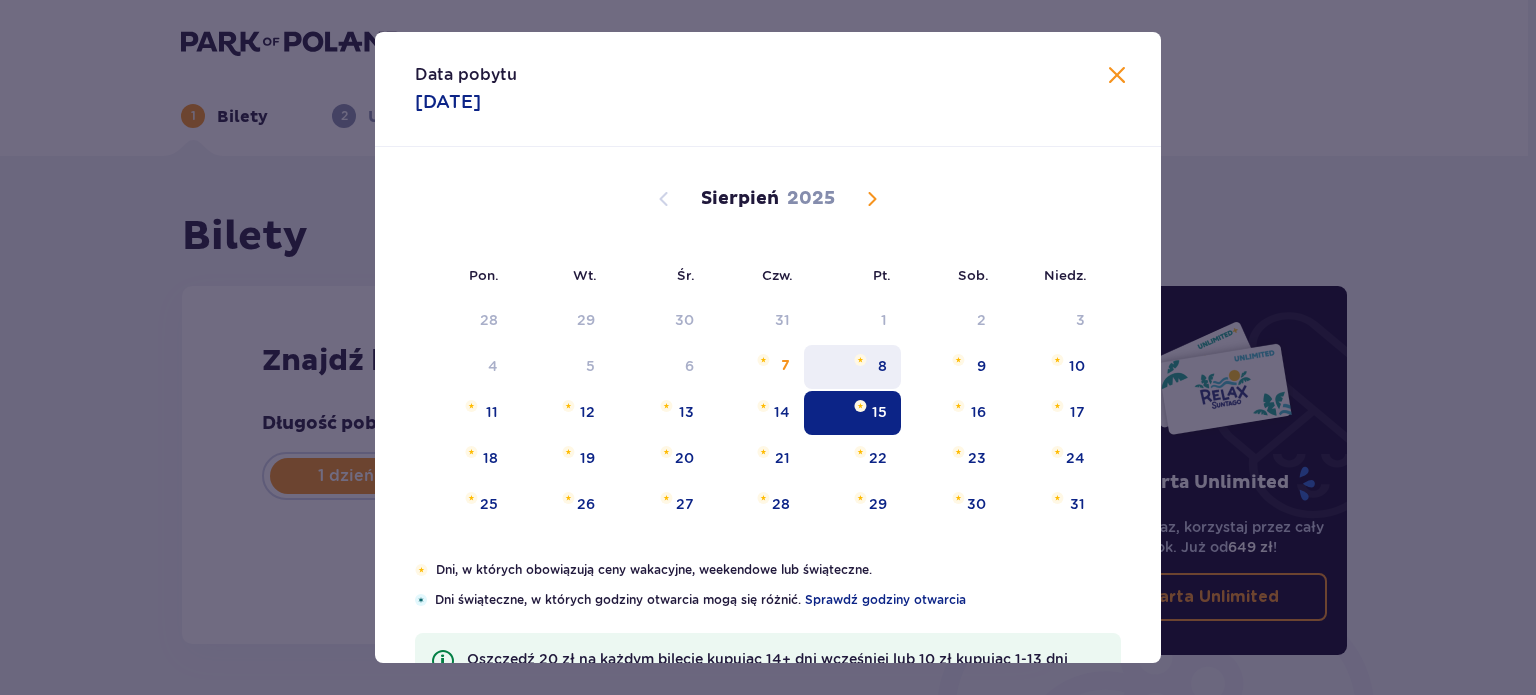 click on "8" at bounding box center (852, 367) 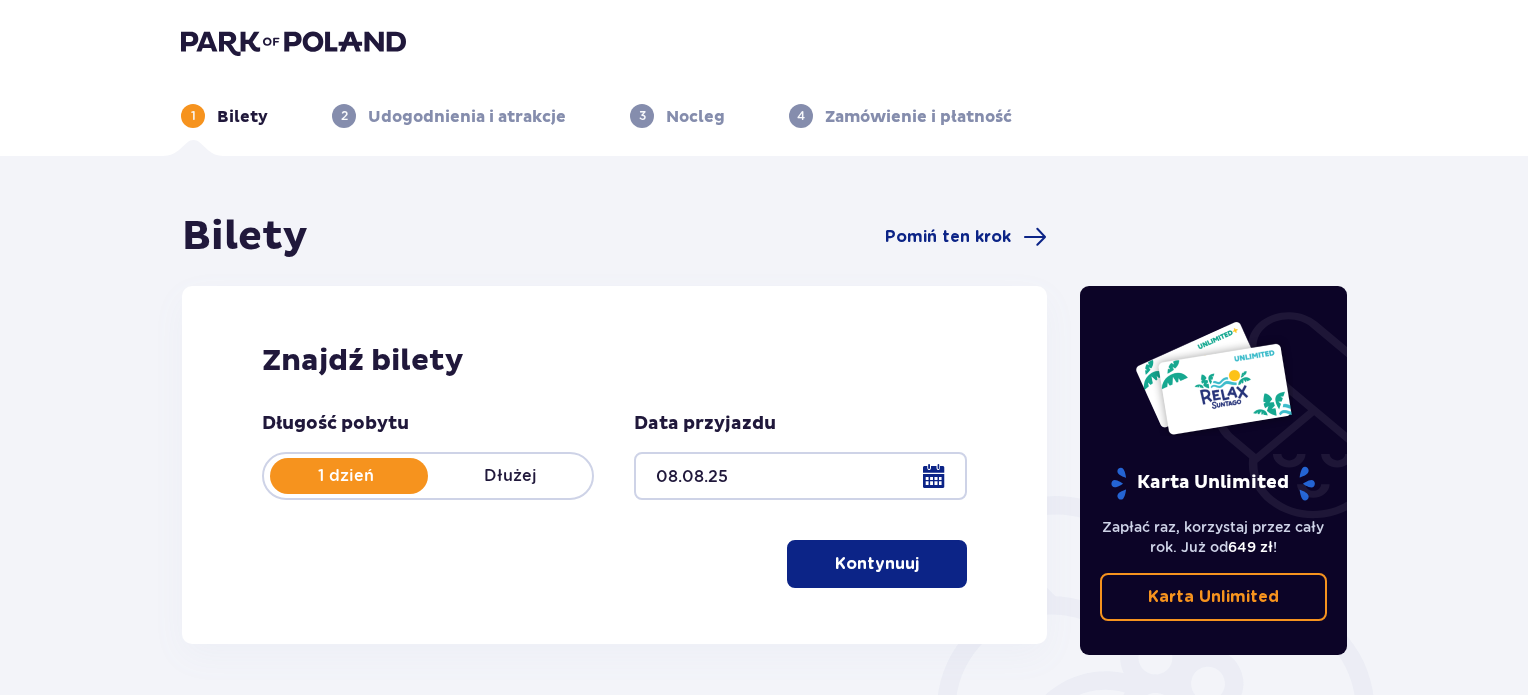click on "Kontynuuj" at bounding box center [877, 564] 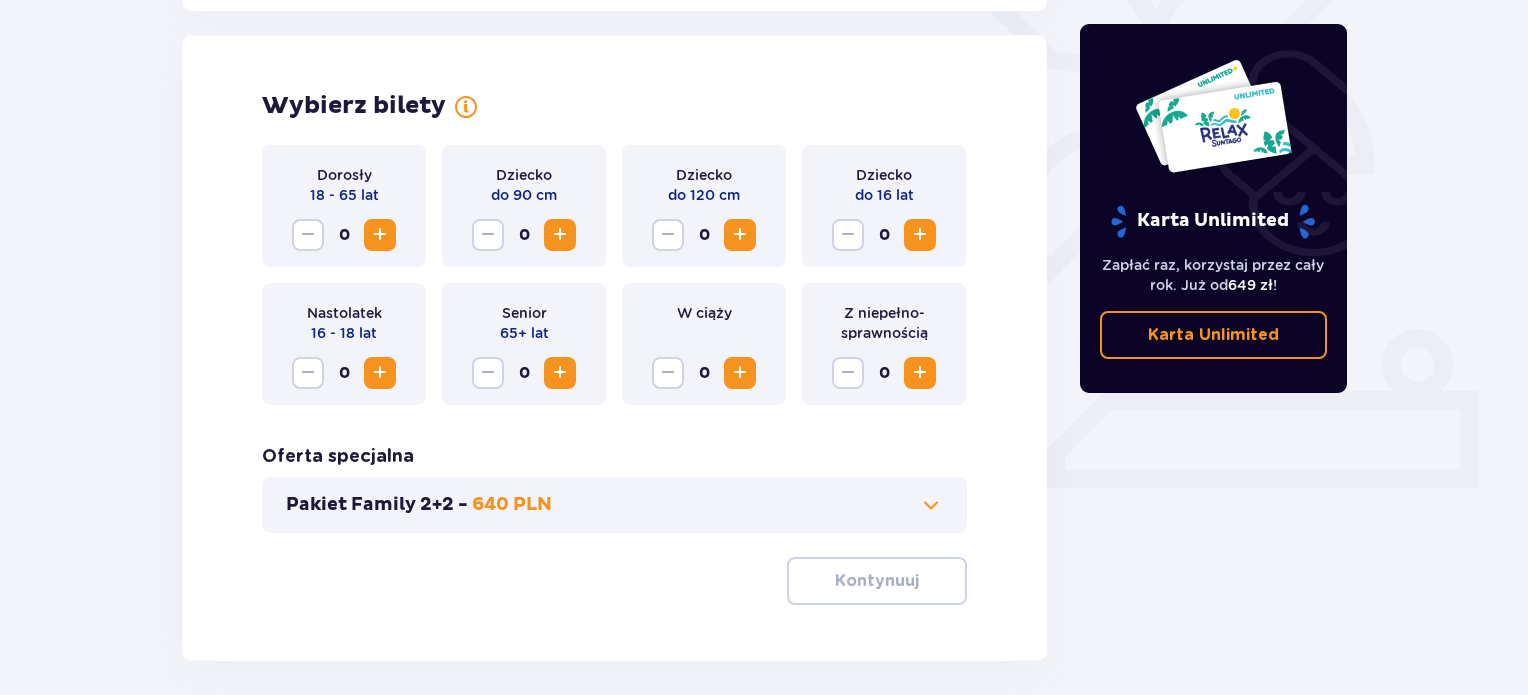 scroll, scrollTop: 556, scrollLeft: 0, axis: vertical 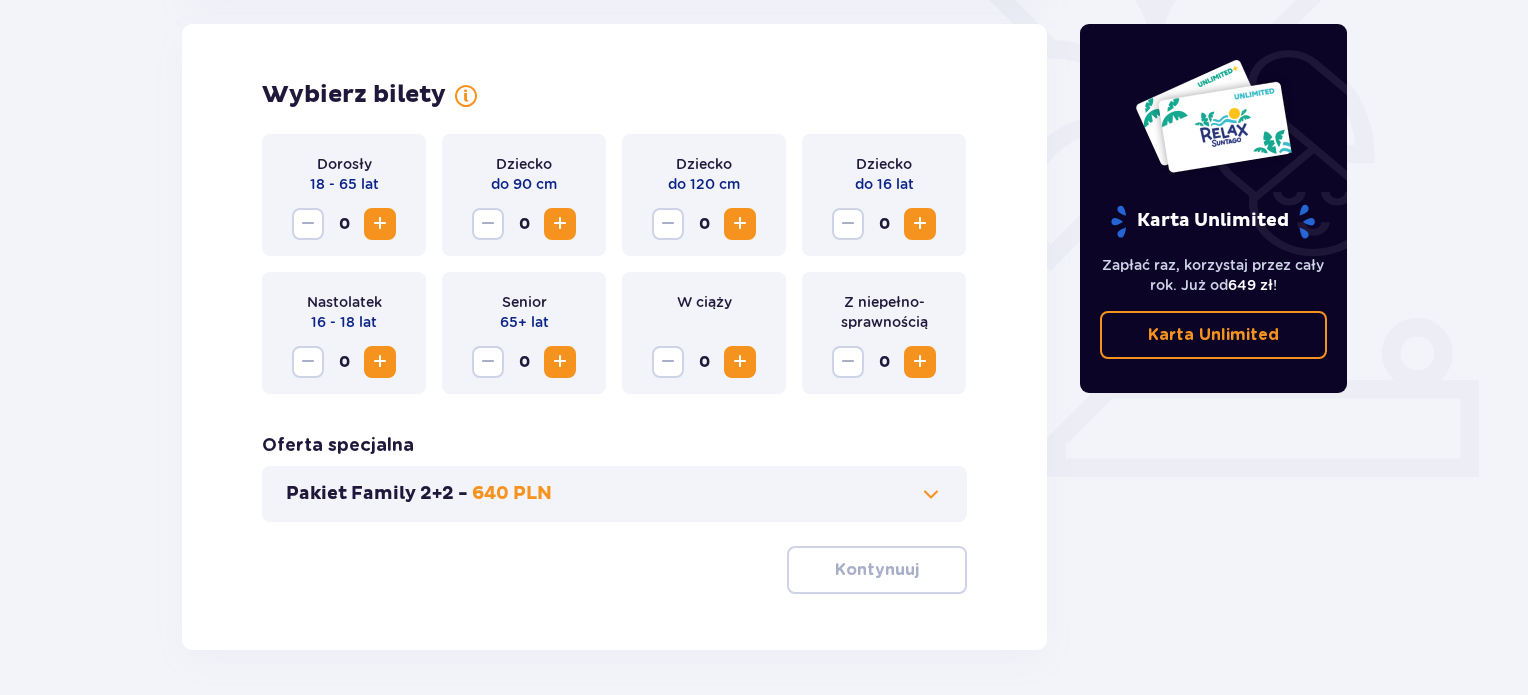 click at bounding box center (380, 224) 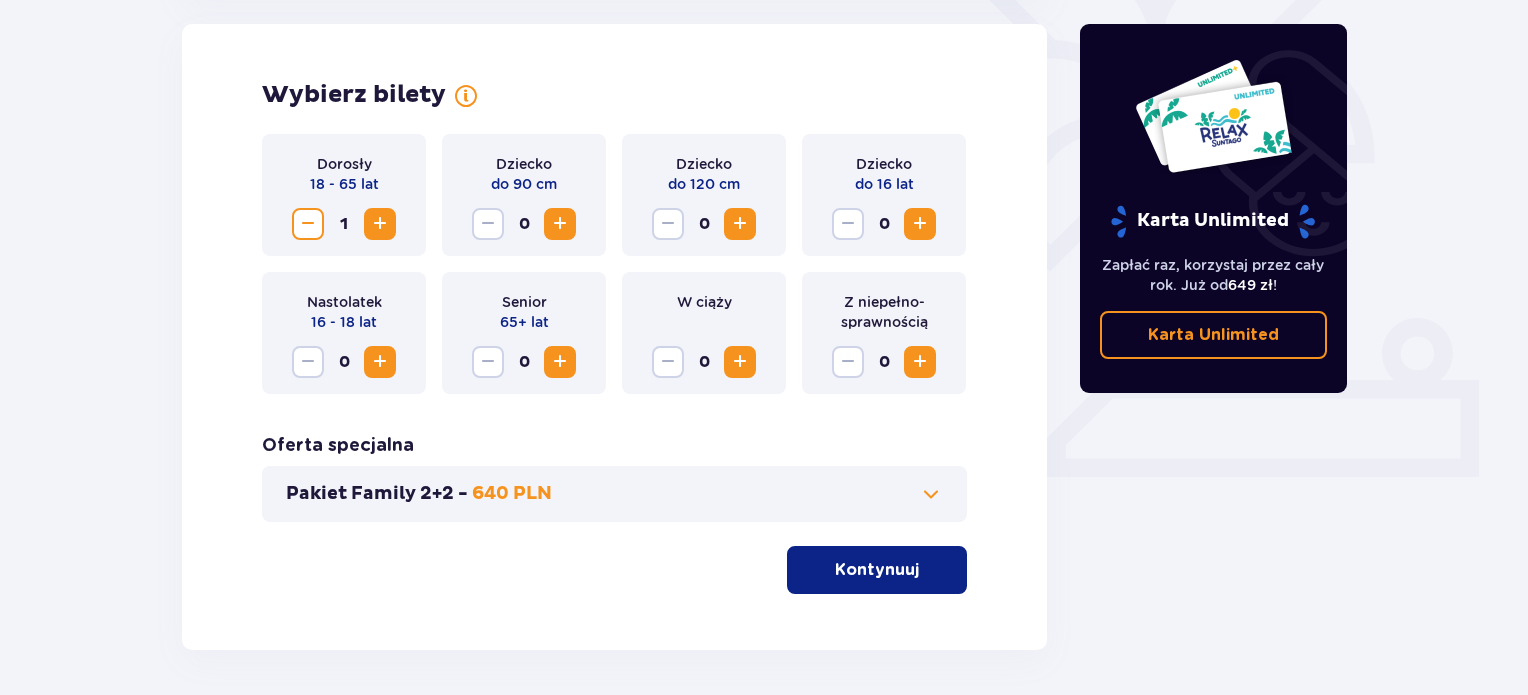 click at bounding box center [380, 224] 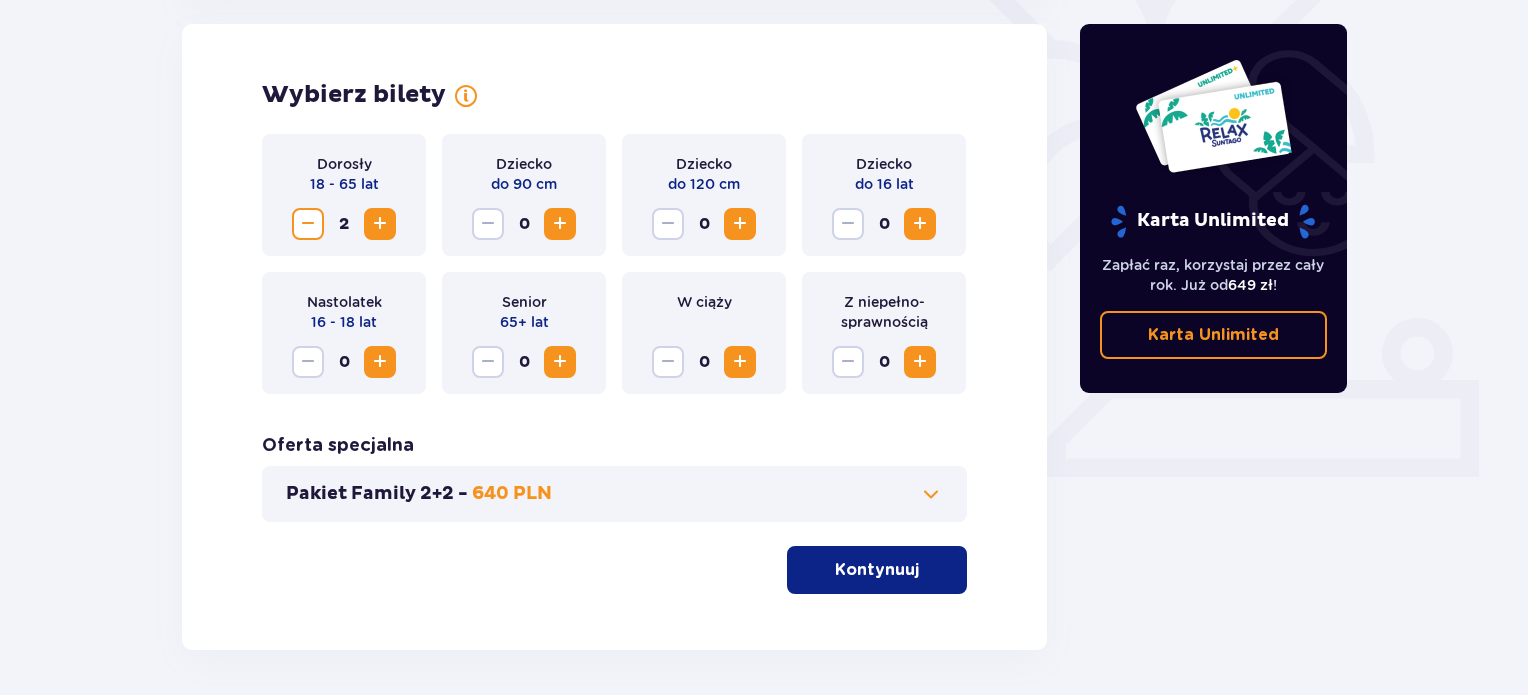 click at bounding box center (740, 224) 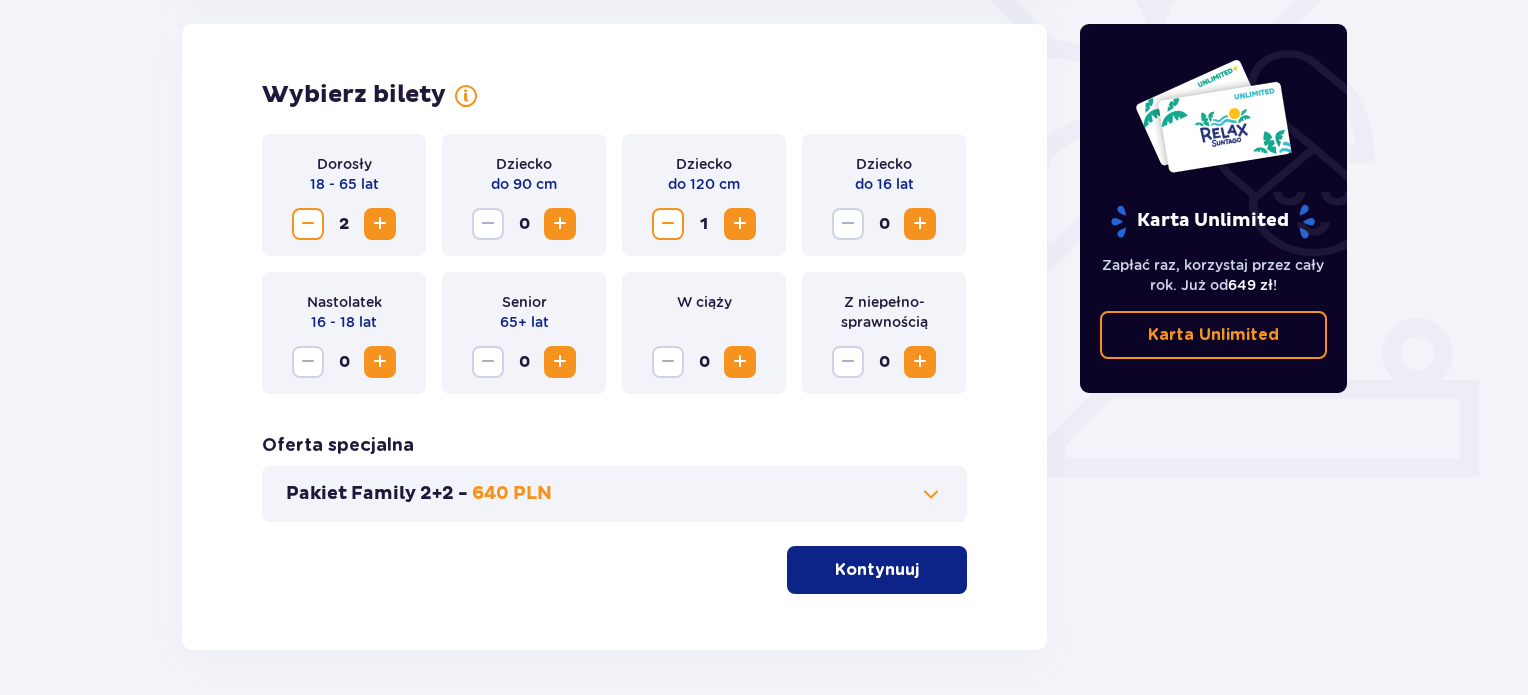 click at bounding box center [668, 224] 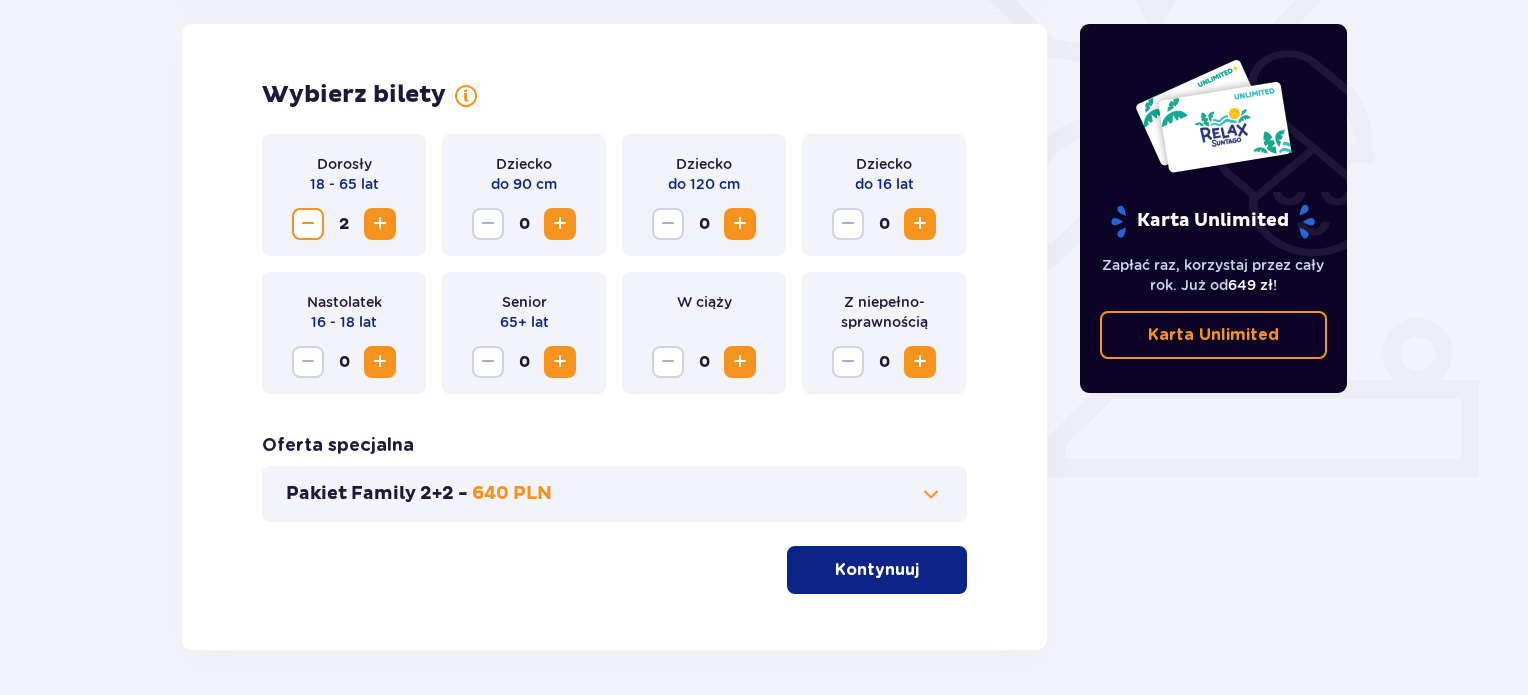 click at bounding box center (920, 224) 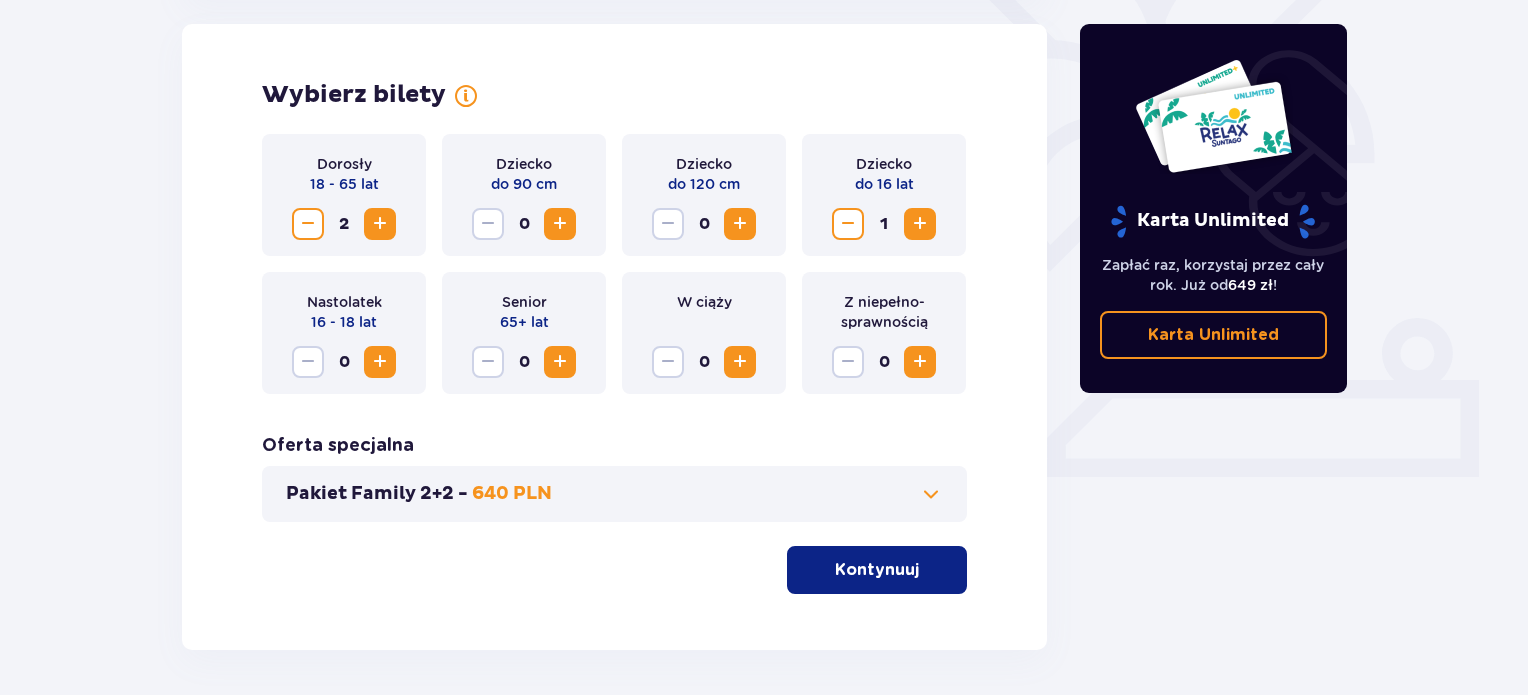 click on "Kontynuuj" at bounding box center [877, 570] 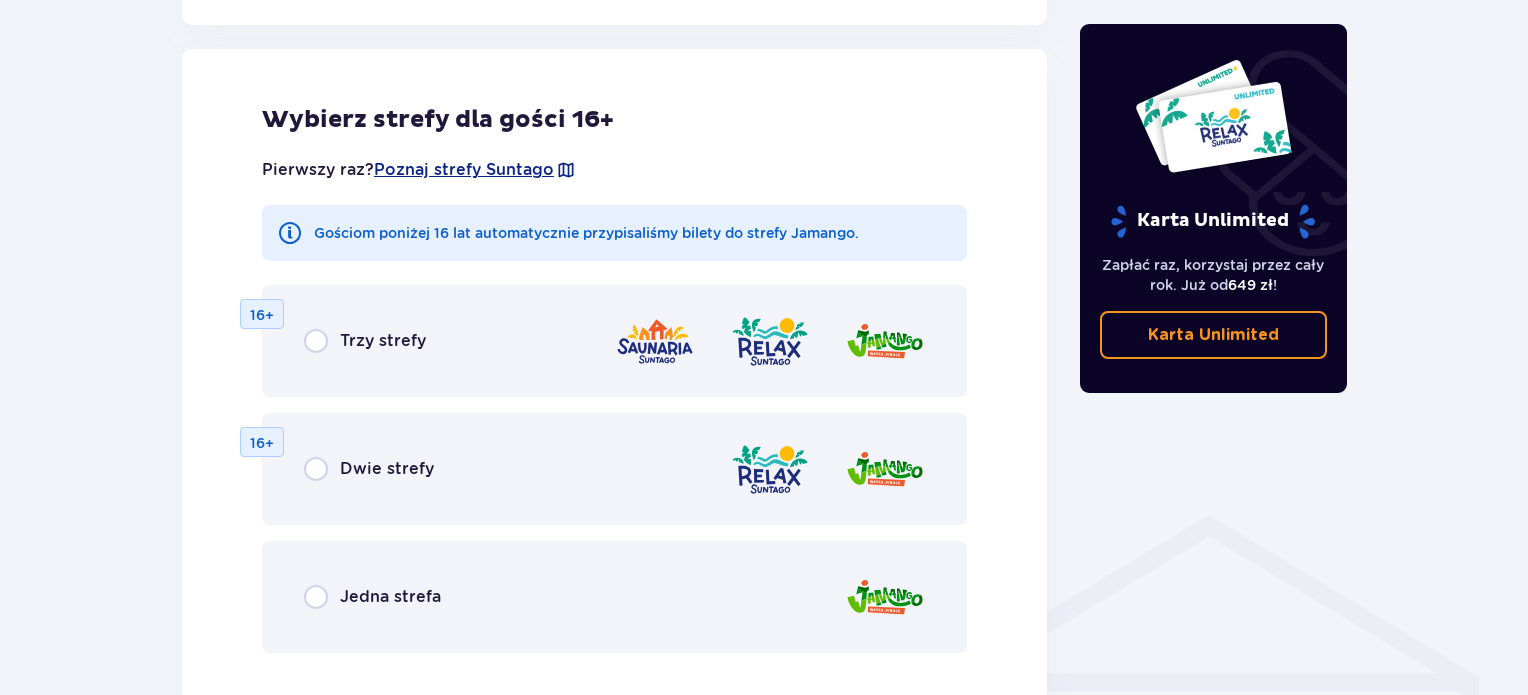 scroll, scrollTop: 1110, scrollLeft: 0, axis: vertical 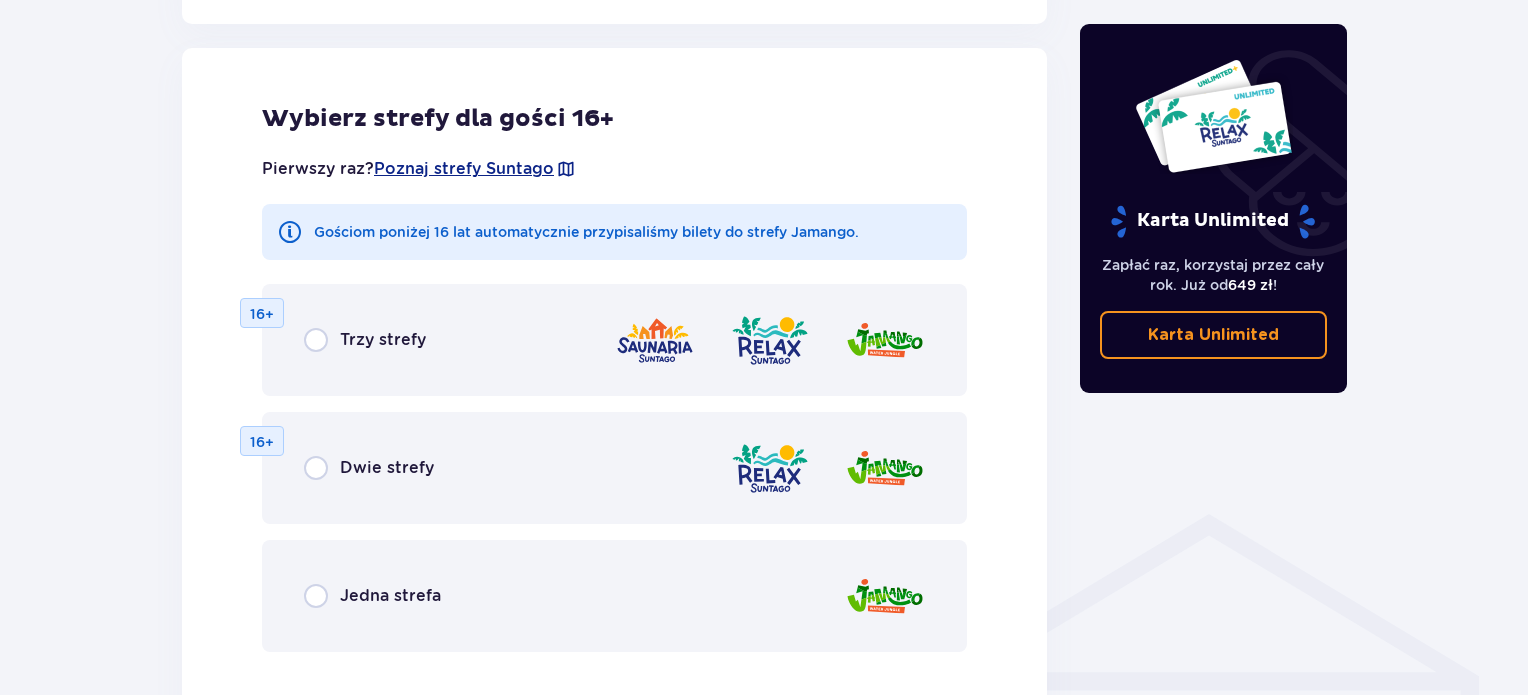 click on "Dwie strefy" at bounding box center (369, 468) 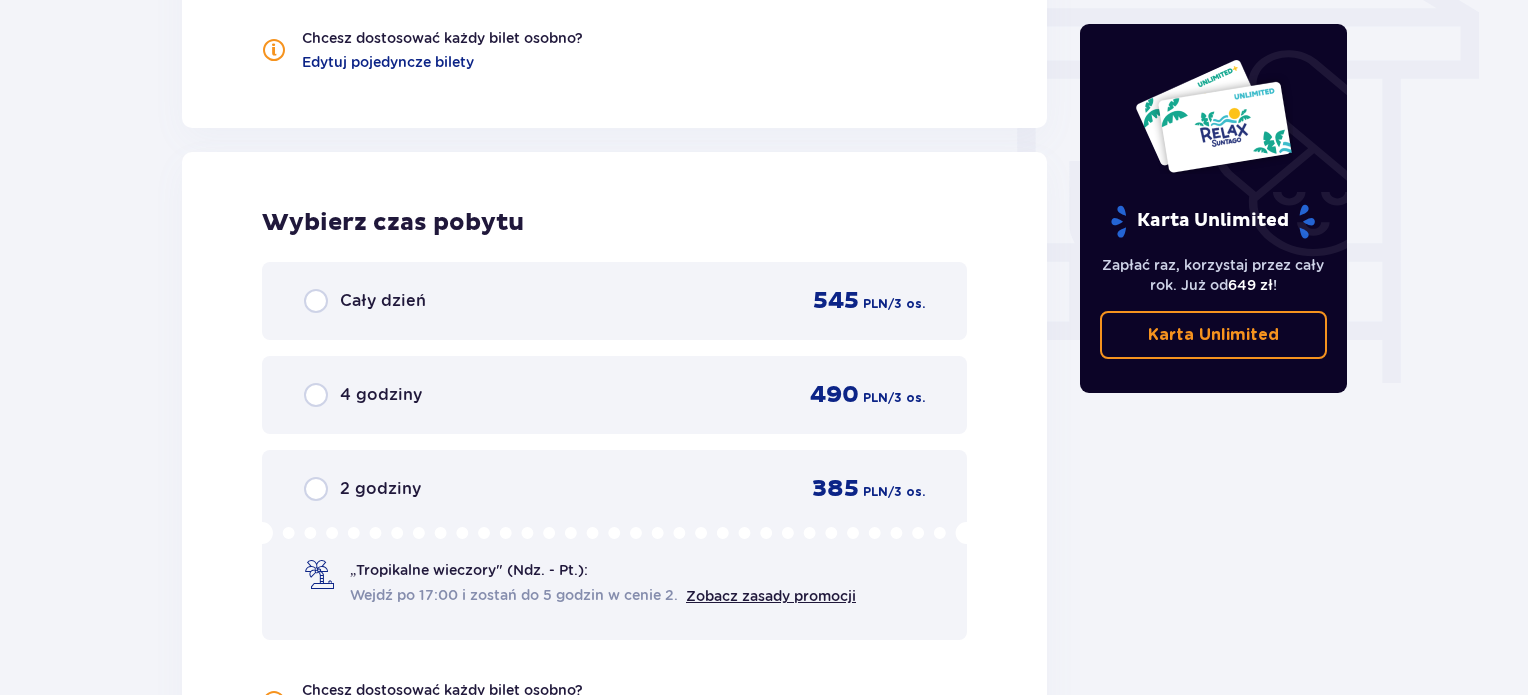 scroll, scrollTop: 1748, scrollLeft: 0, axis: vertical 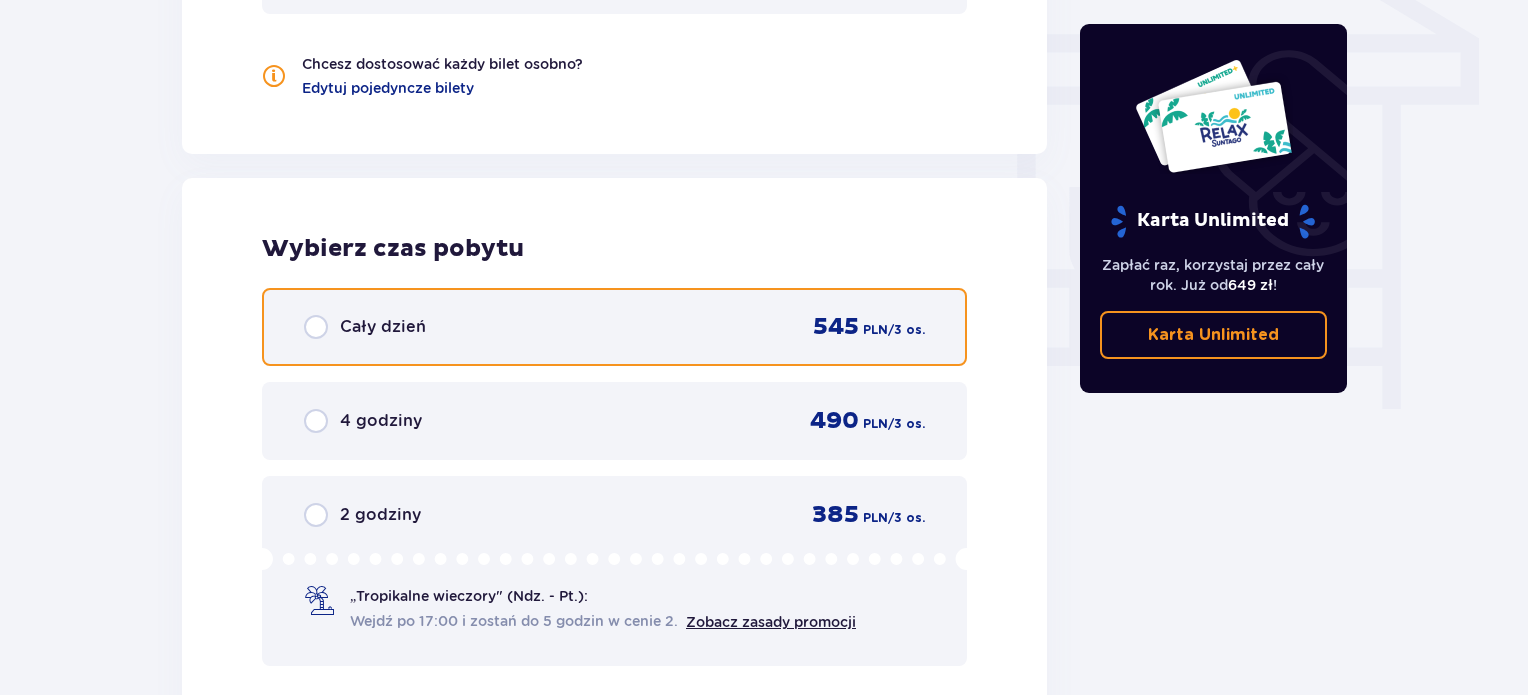 click at bounding box center (316, 327) 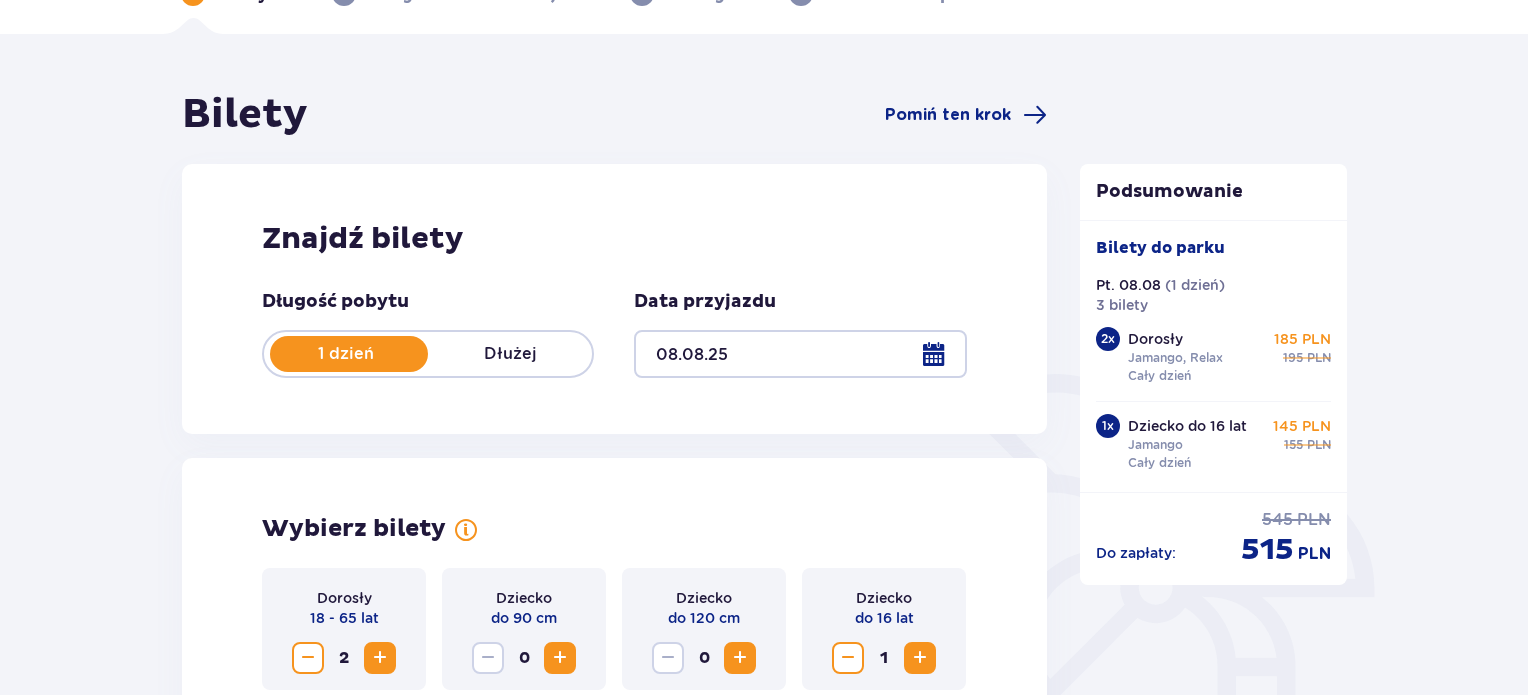 scroll, scrollTop: 0, scrollLeft: 0, axis: both 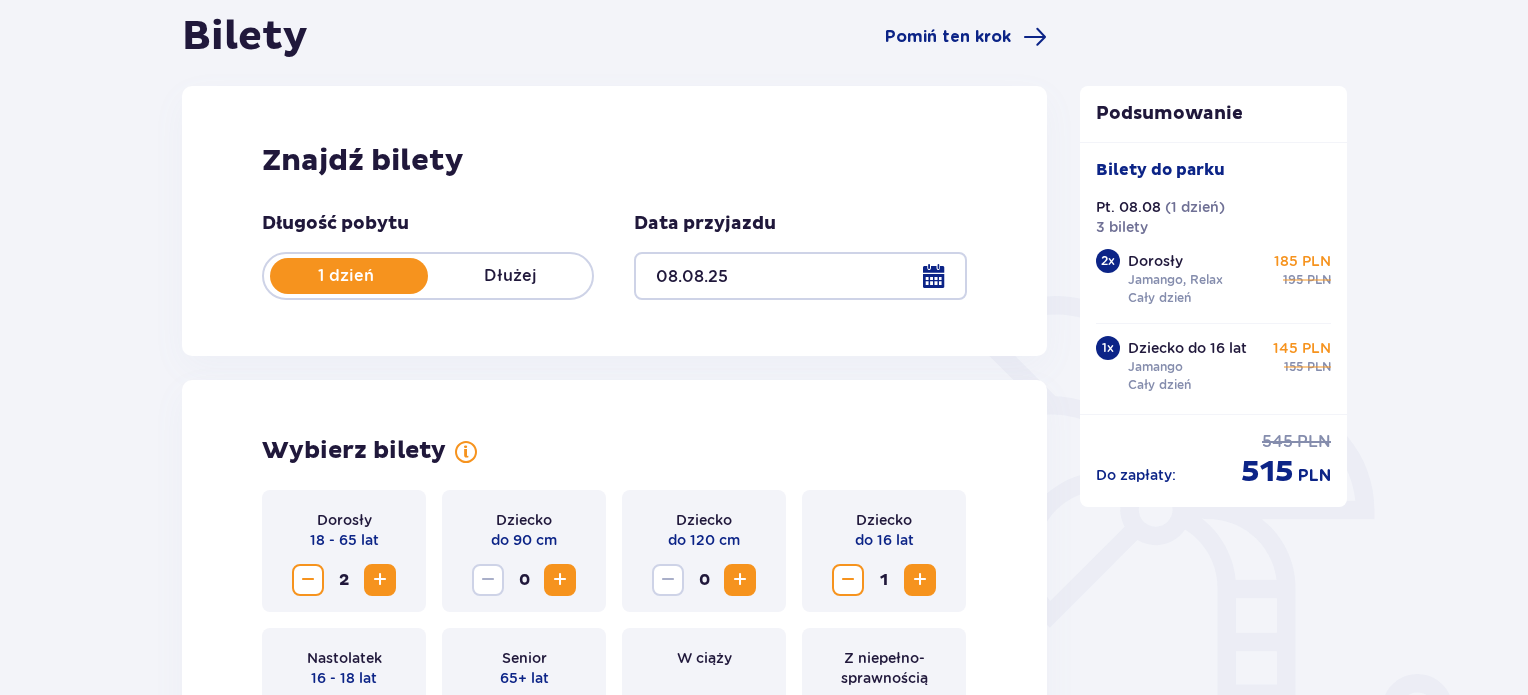 click at bounding box center [800, 276] 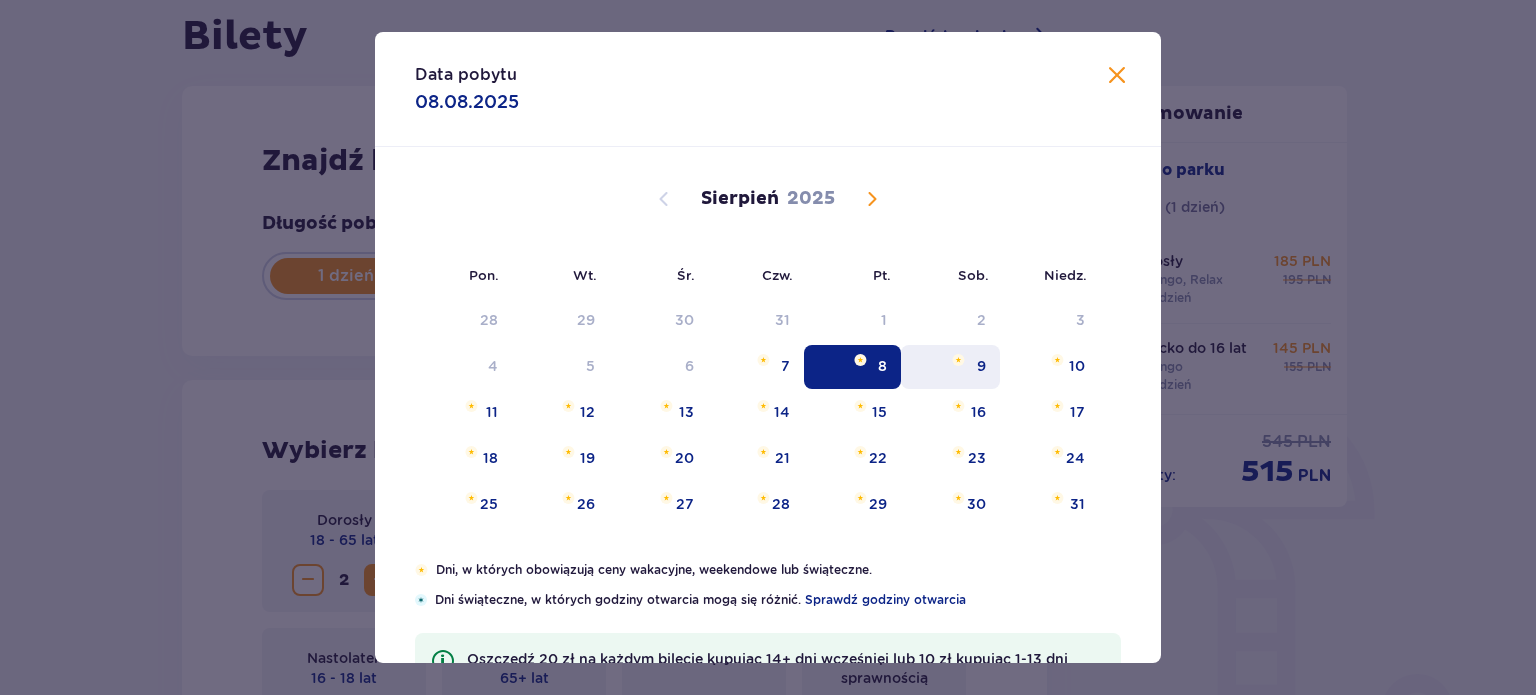 click on "9" at bounding box center (950, 367) 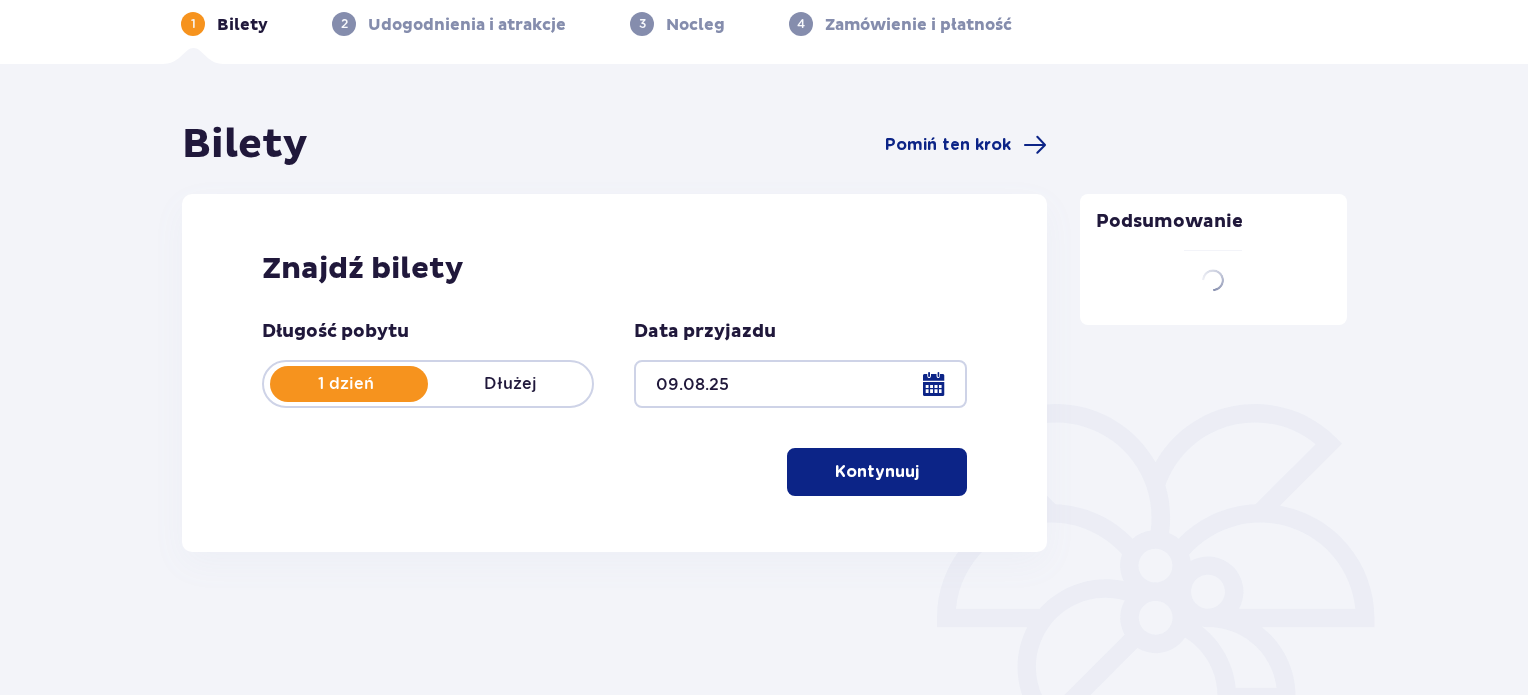 scroll, scrollTop: 200, scrollLeft: 0, axis: vertical 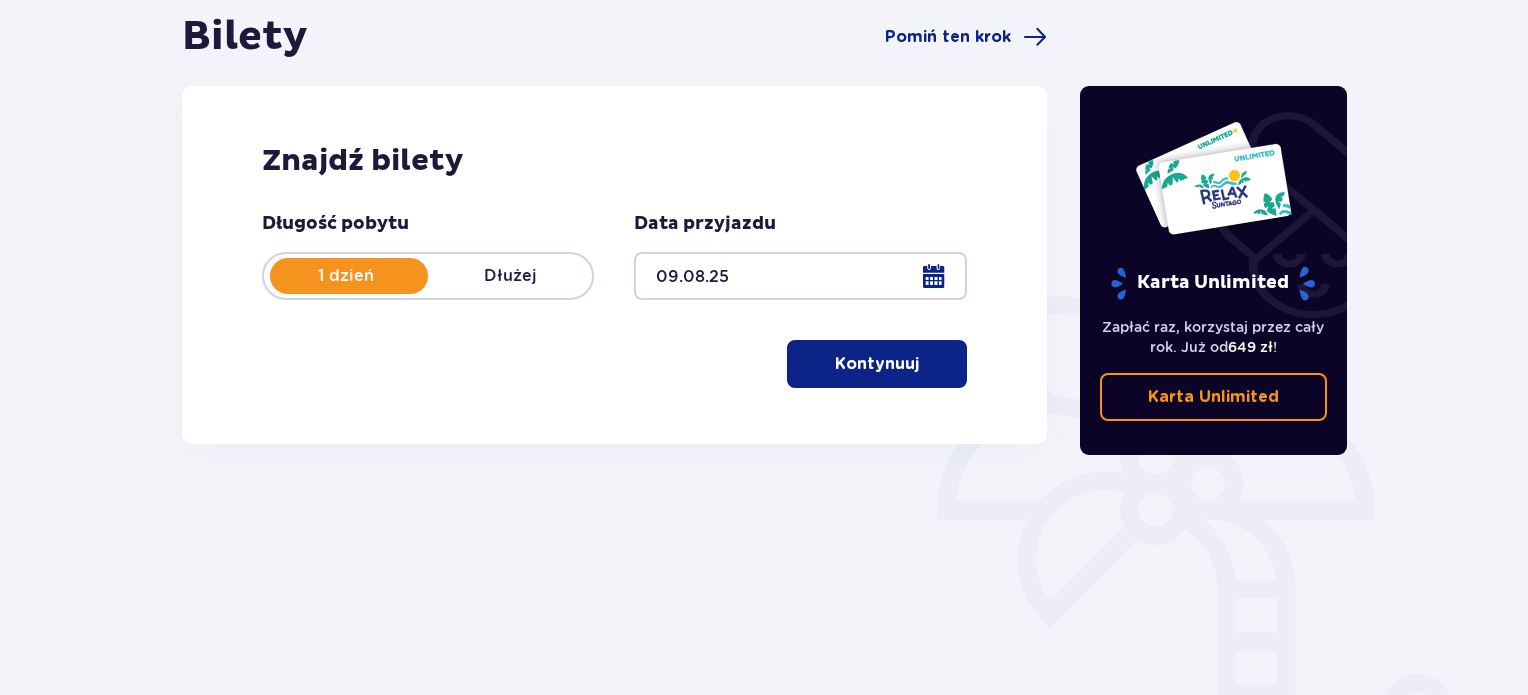 click on "Kontynuuj" at bounding box center (877, 364) 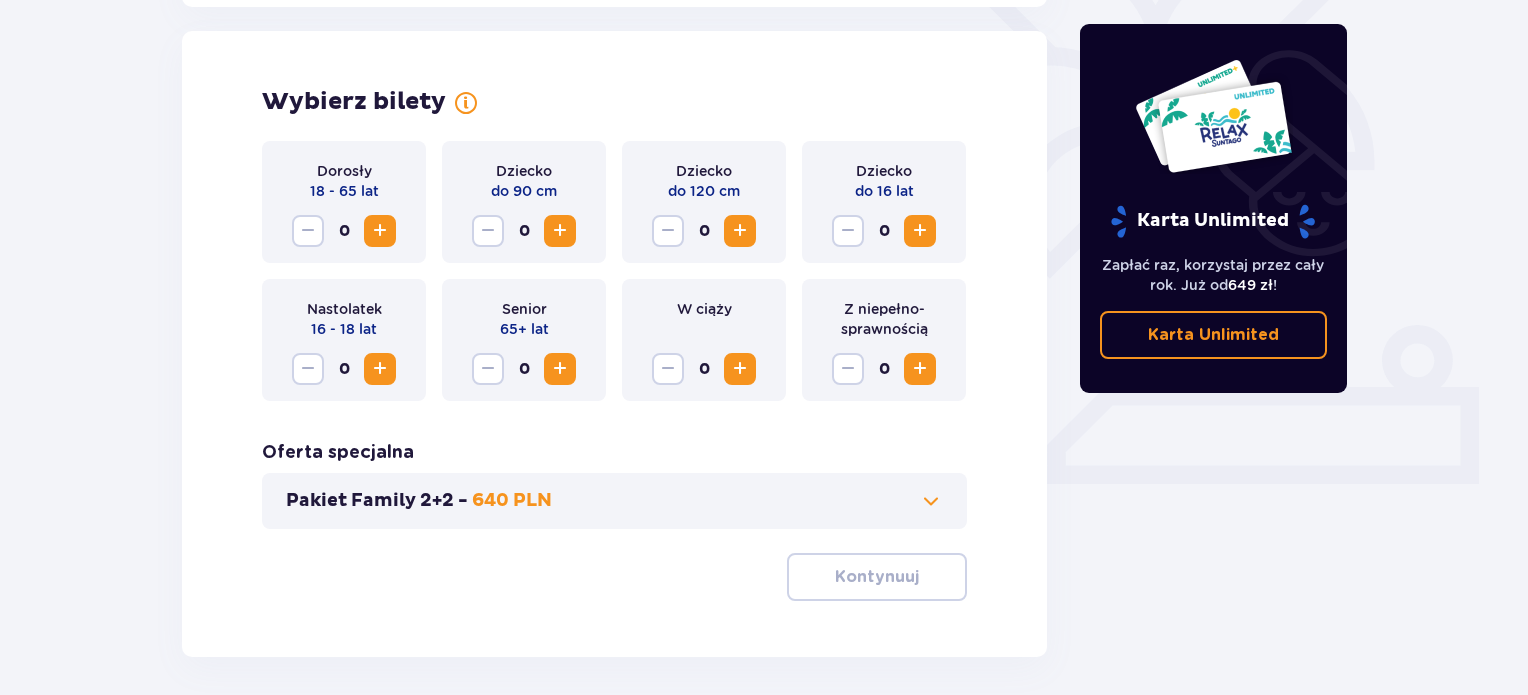 scroll, scrollTop: 556, scrollLeft: 0, axis: vertical 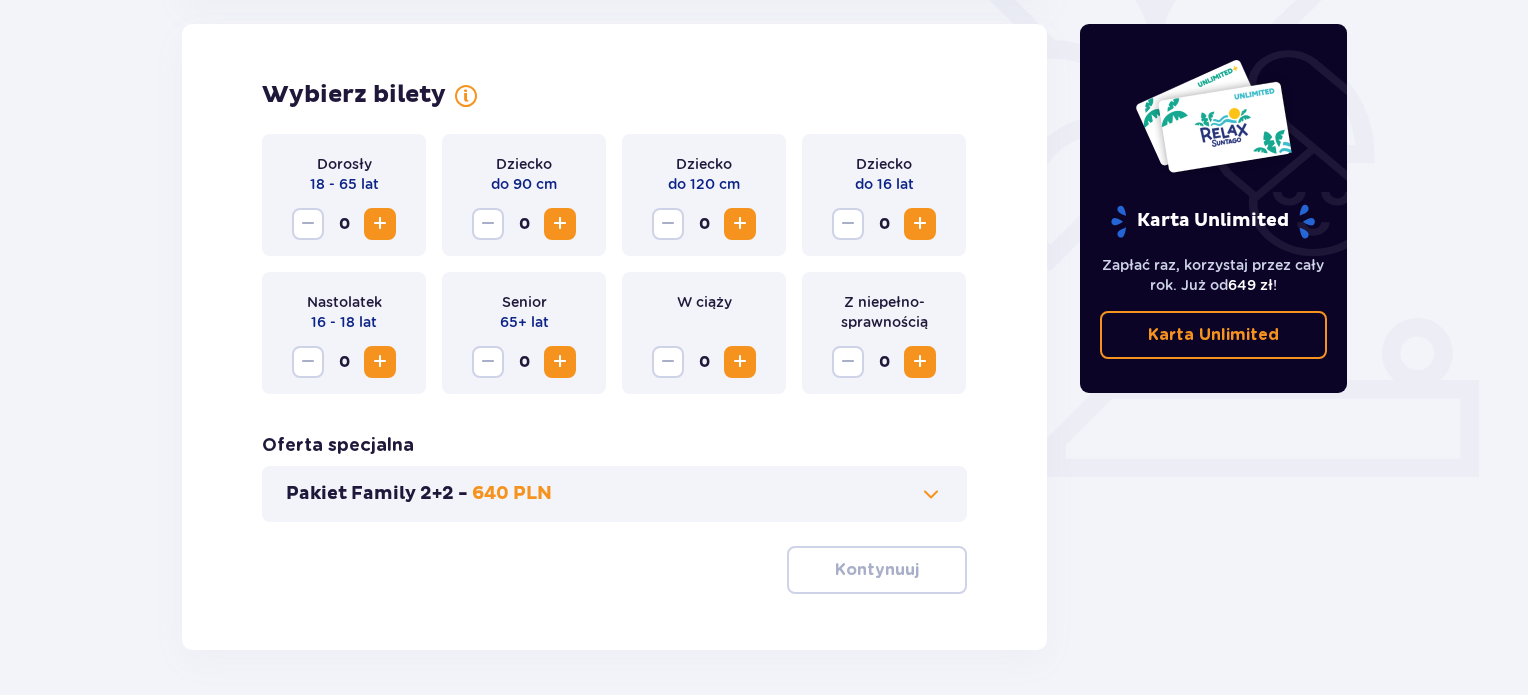 click at bounding box center (380, 224) 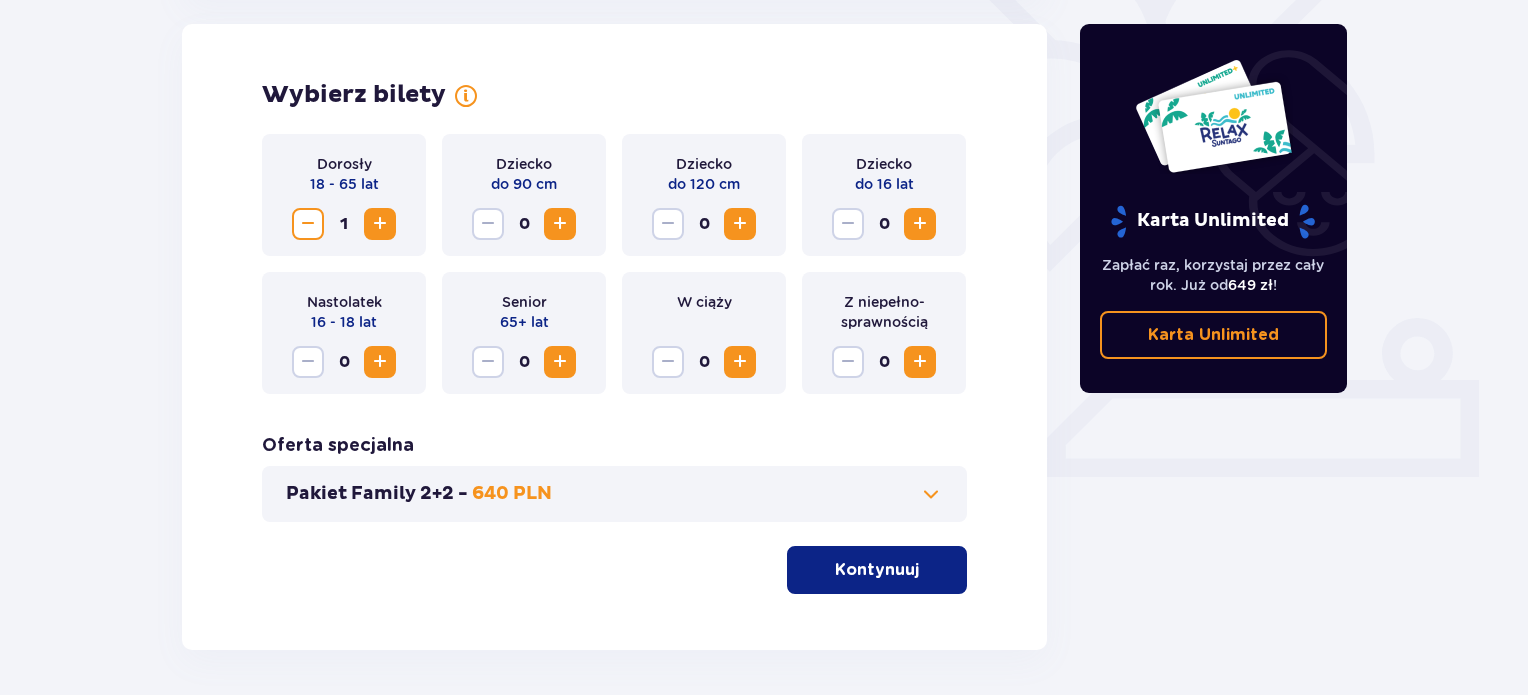 click at bounding box center (380, 224) 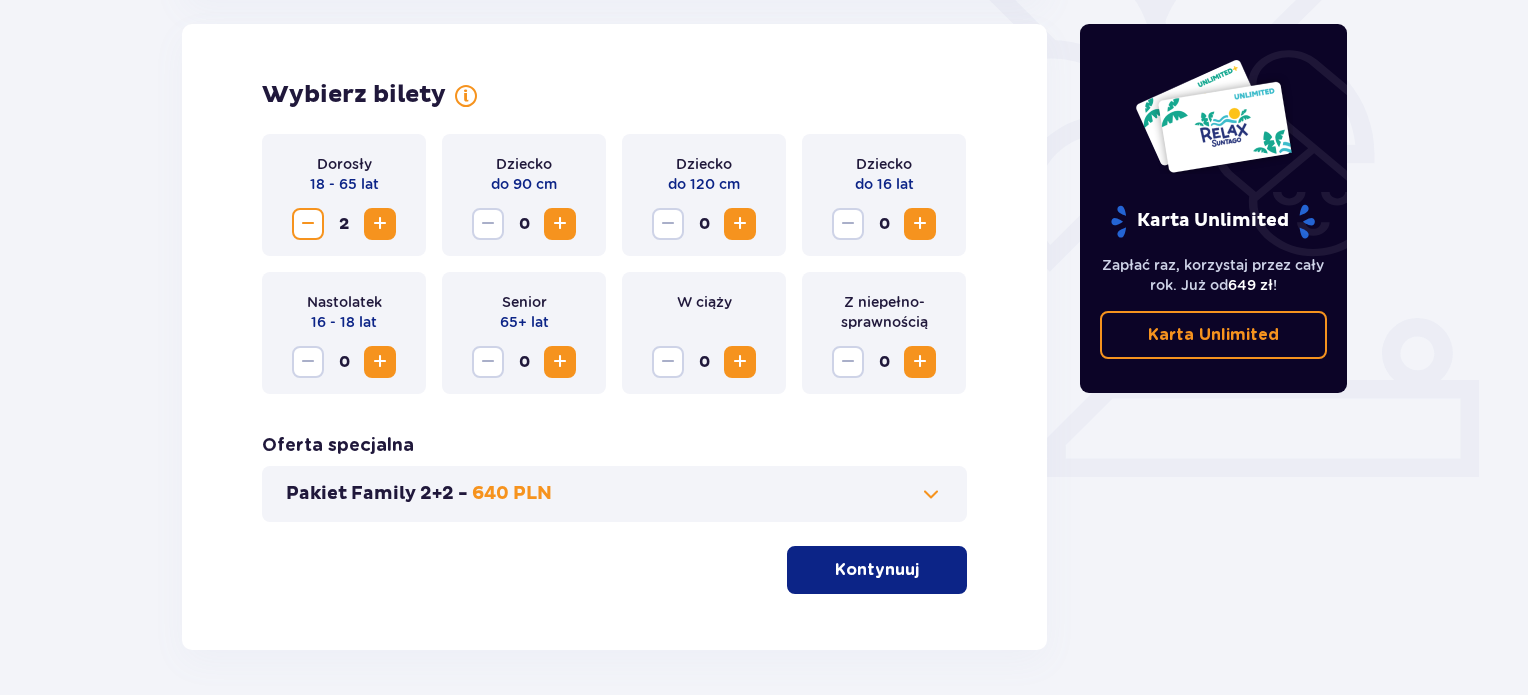 click at bounding box center (920, 224) 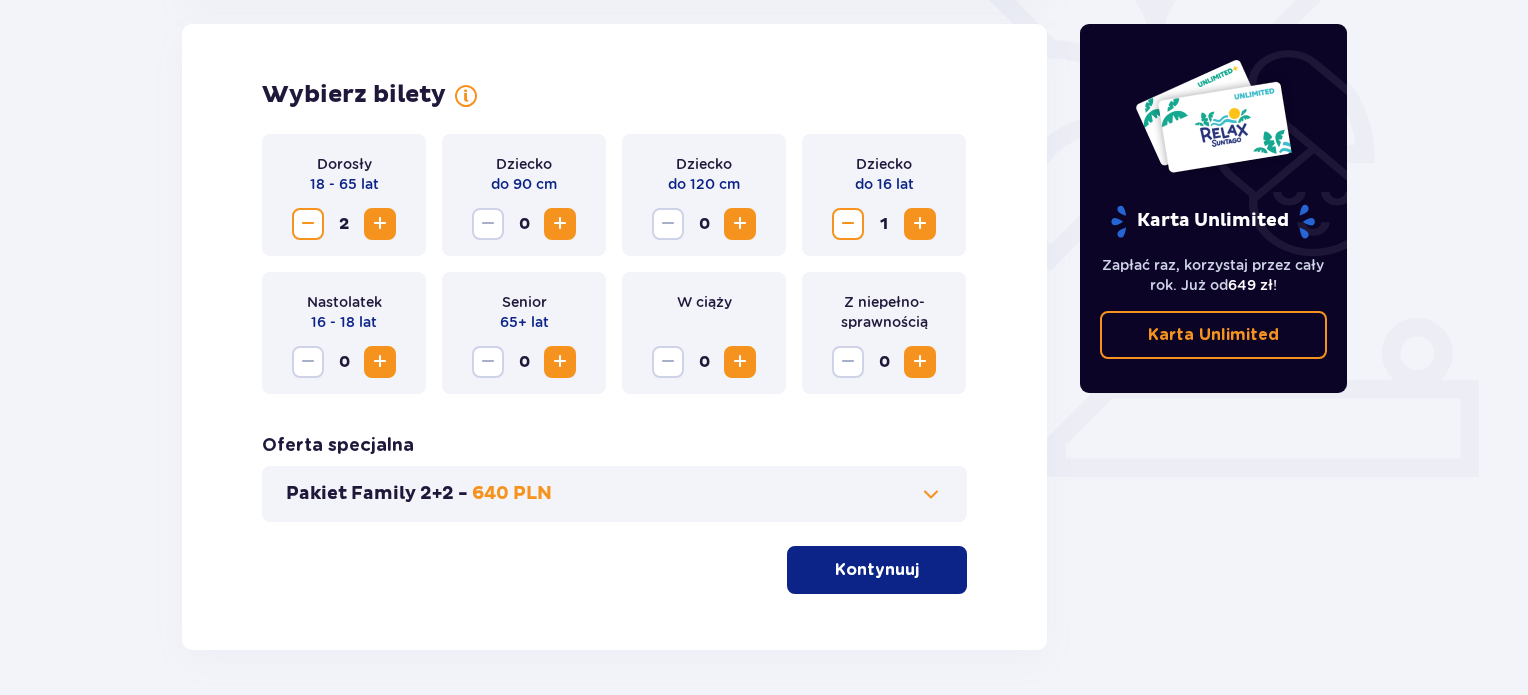 click at bounding box center [923, 570] 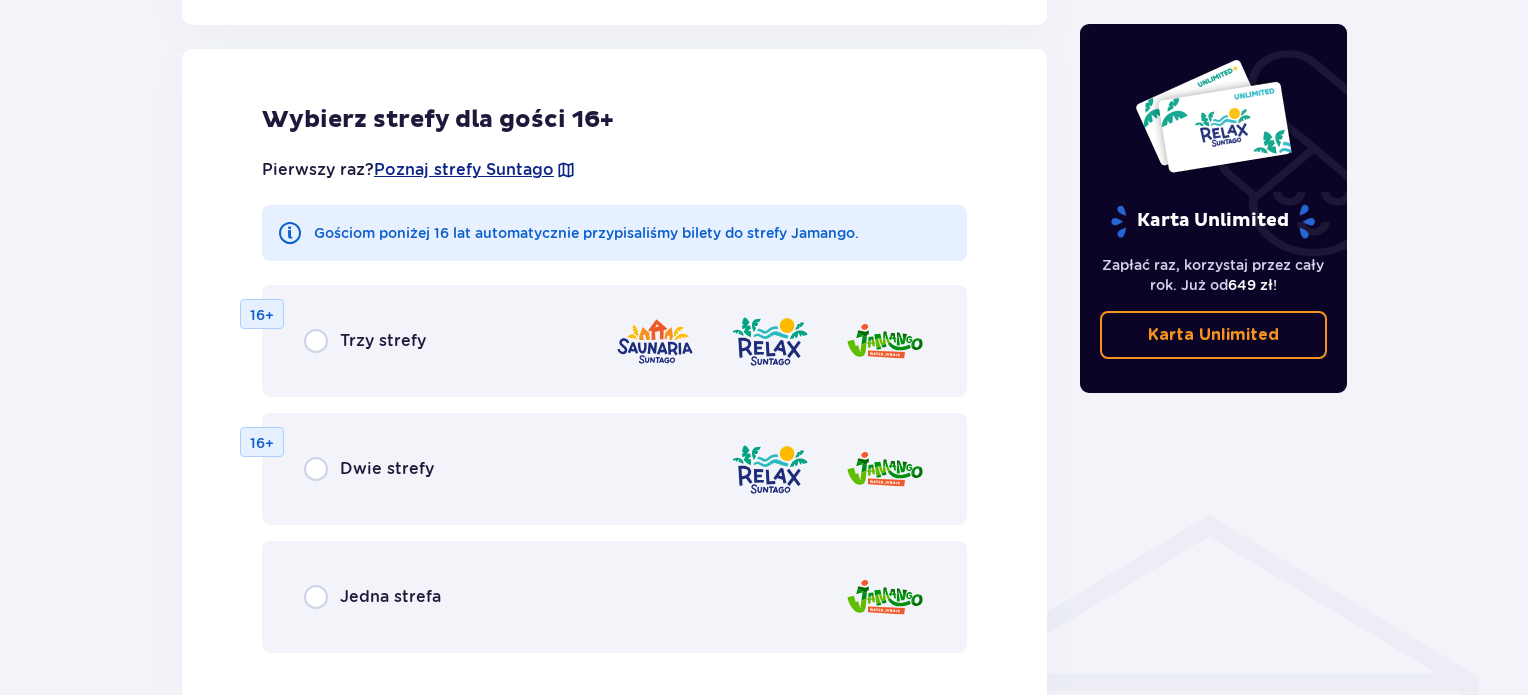scroll, scrollTop: 1110, scrollLeft: 0, axis: vertical 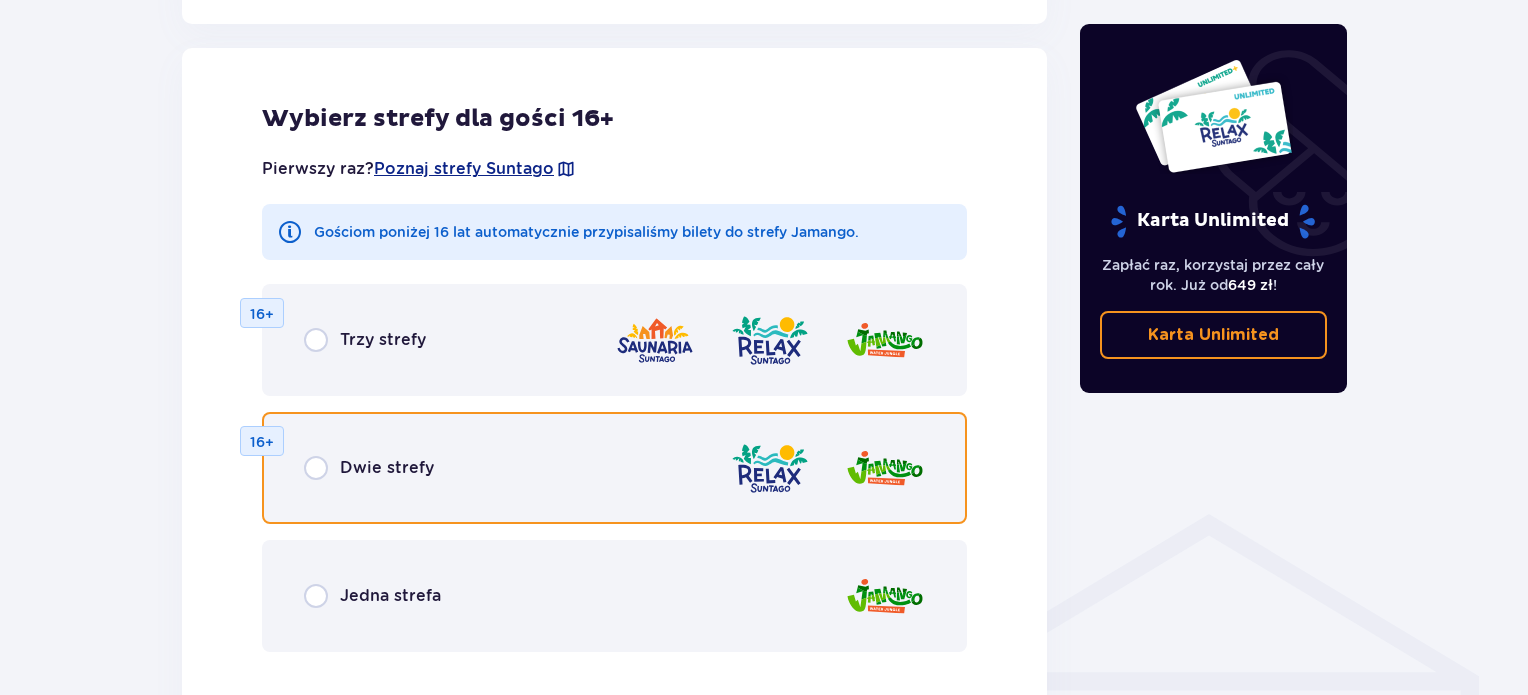 click at bounding box center (316, 468) 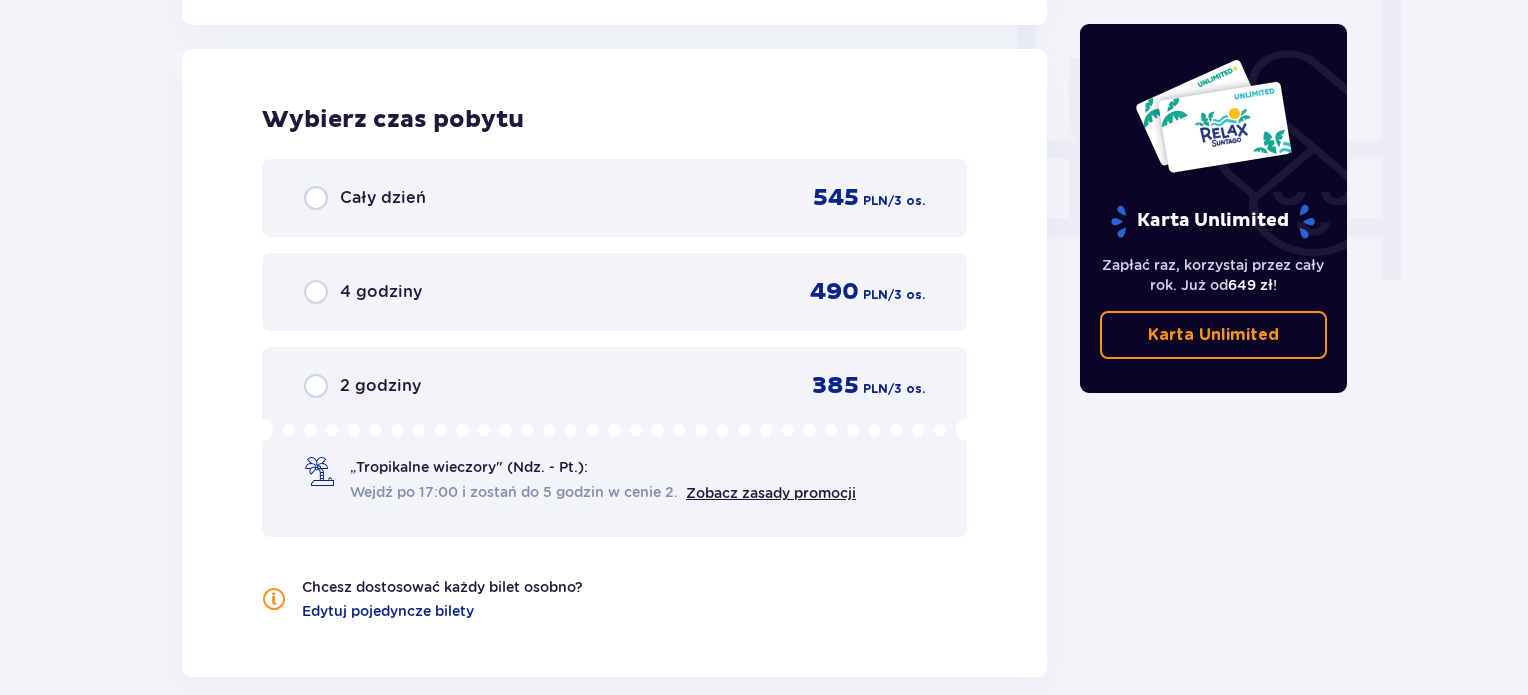 scroll, scrollTop: 1878, scrollLeft: 0, axis: vertical 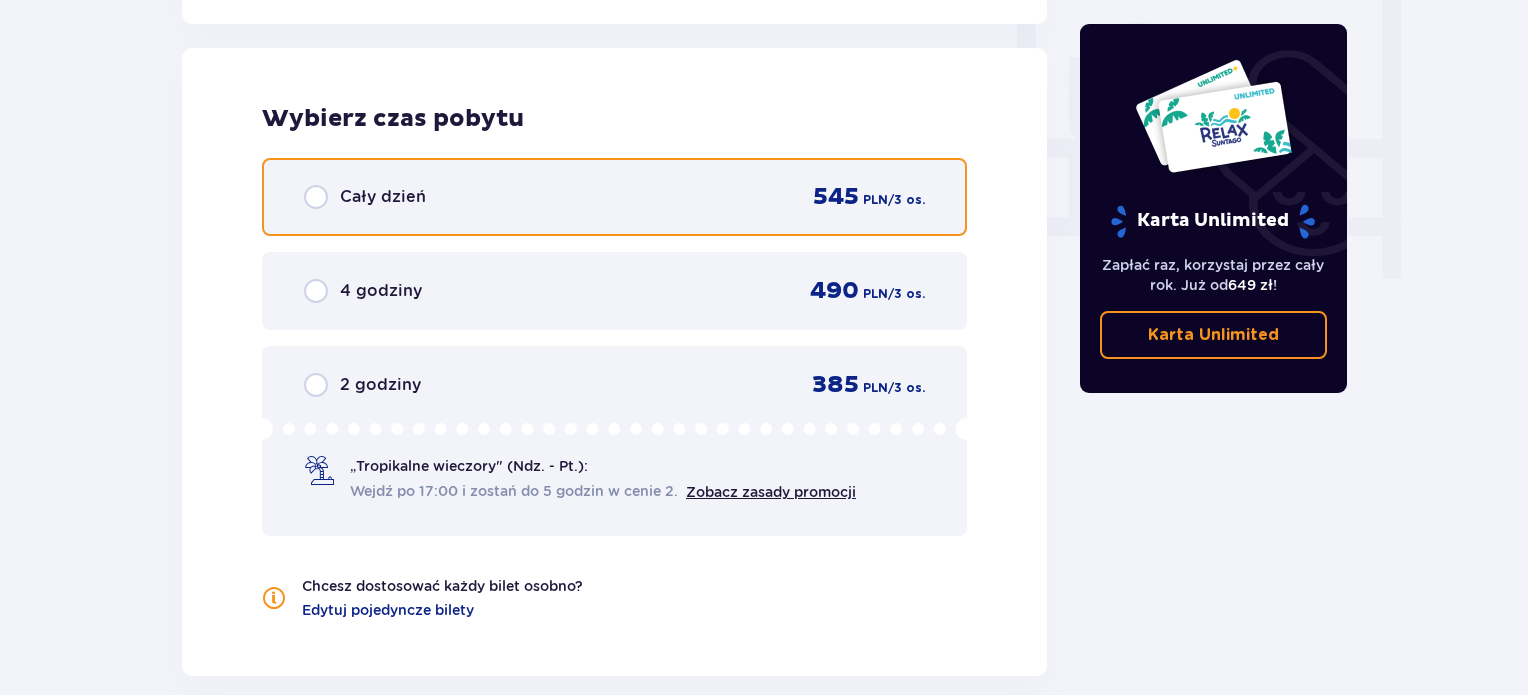 click at bounding box center (316, 197) 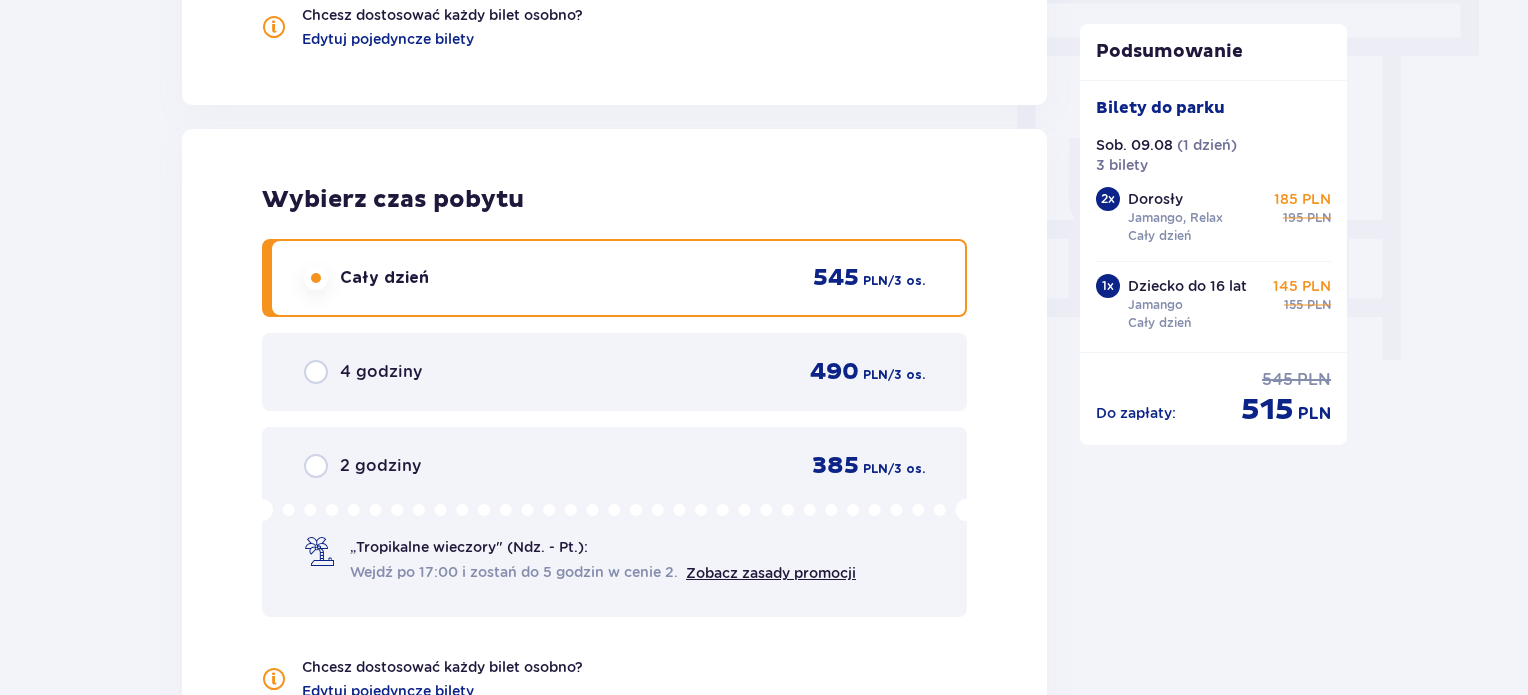 scroll, scrollTop: 1360, scrollLeft: 0, axis: vertical 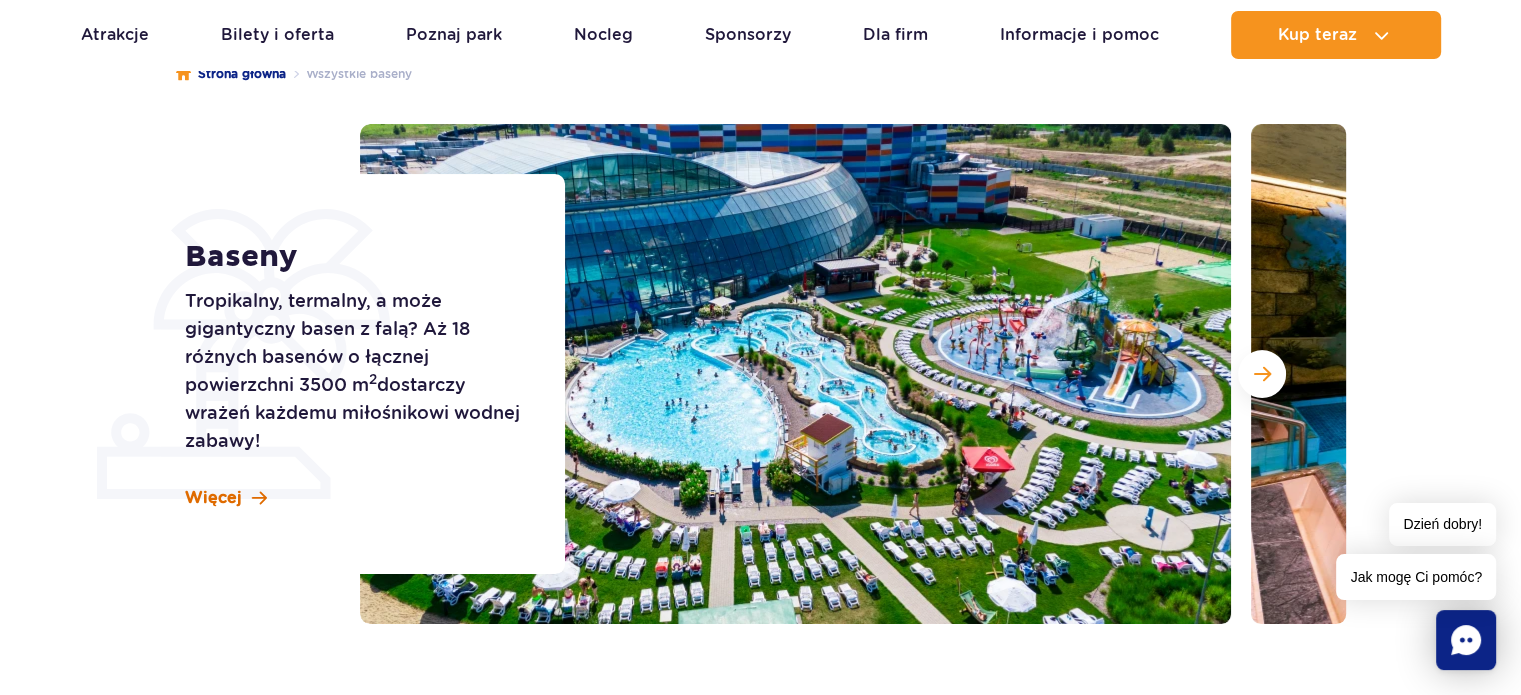 click on "Więcej" at bounding box center (213, 498) 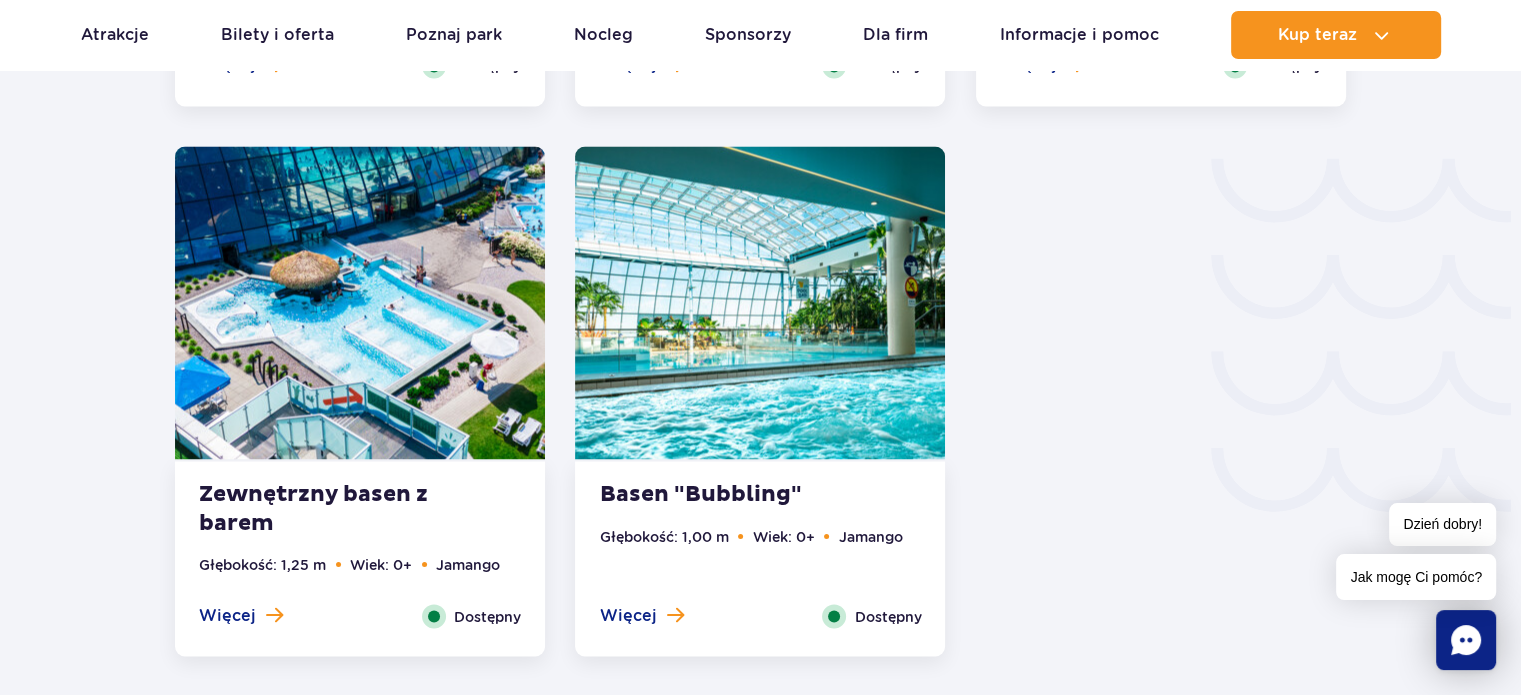 scroll, scrollTop: 3308, scrollLeft: 0, axis: vertical 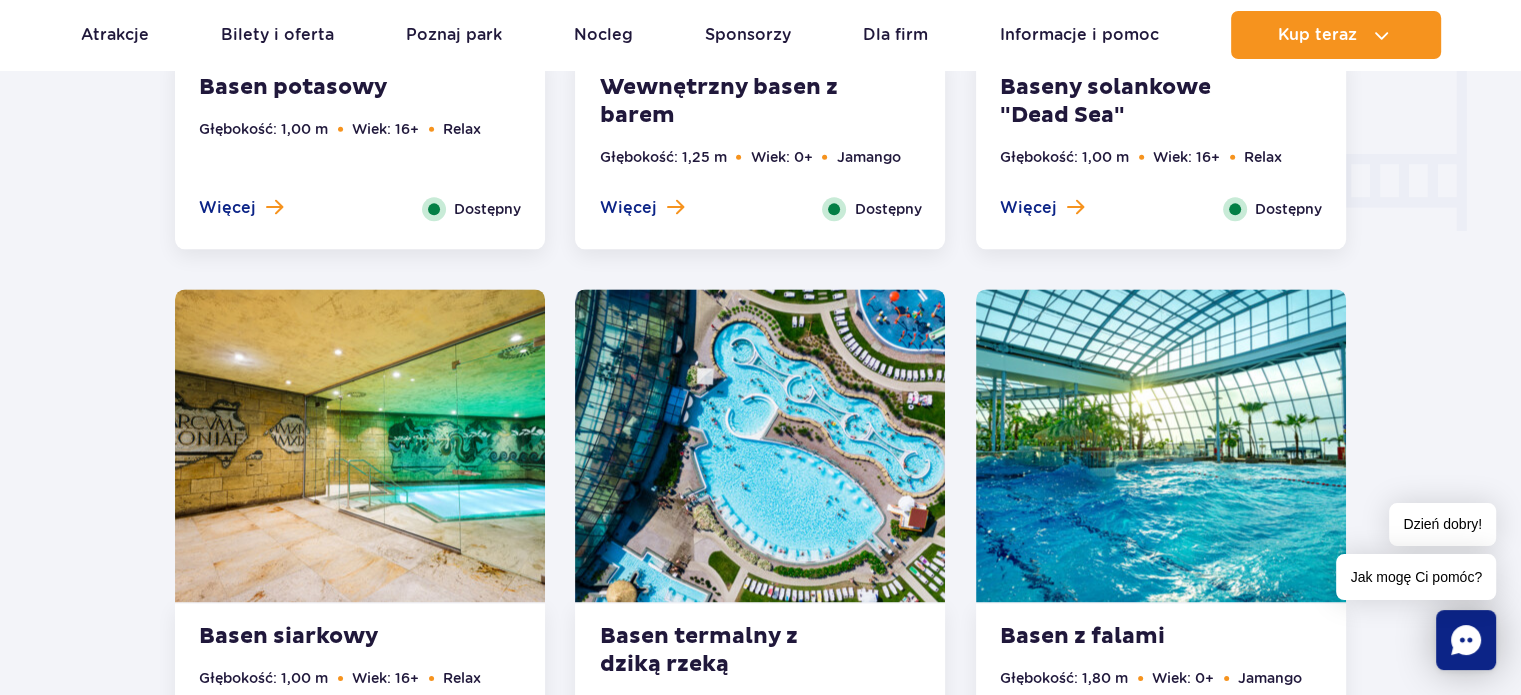 click at bounding box center (760, 445) 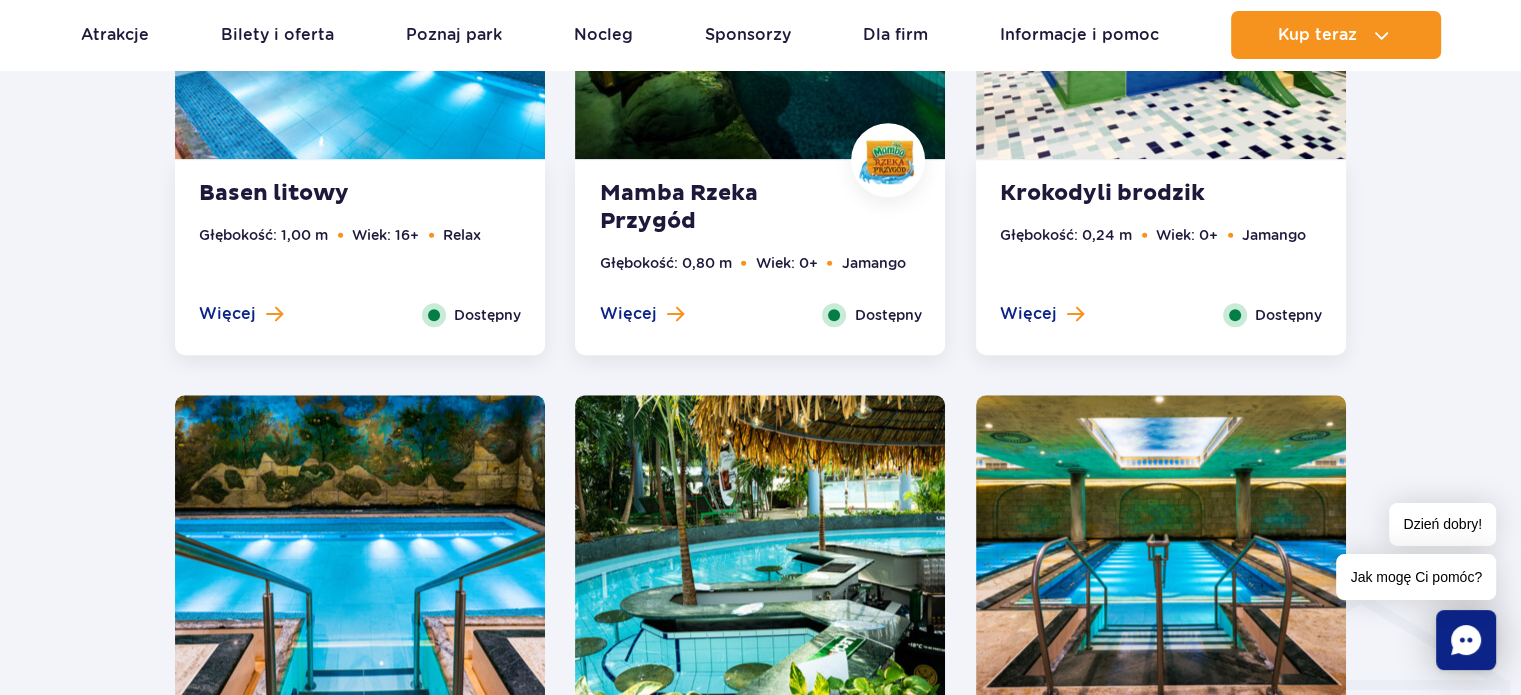 scroll, scrollTop: 1923, scrollLeft: 0, axis: vertical 